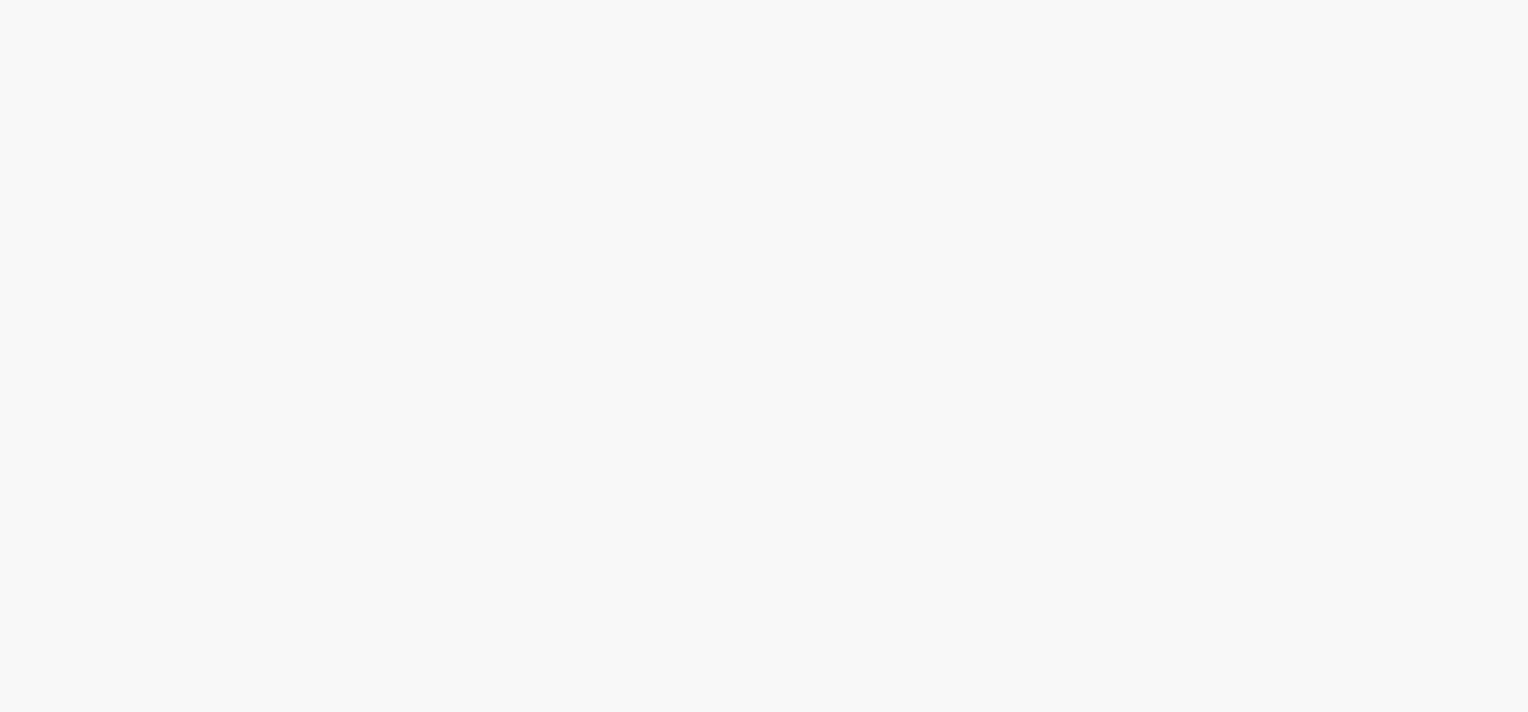 scroll, scrollTop: 0, scrollLeft: 0, axis: both 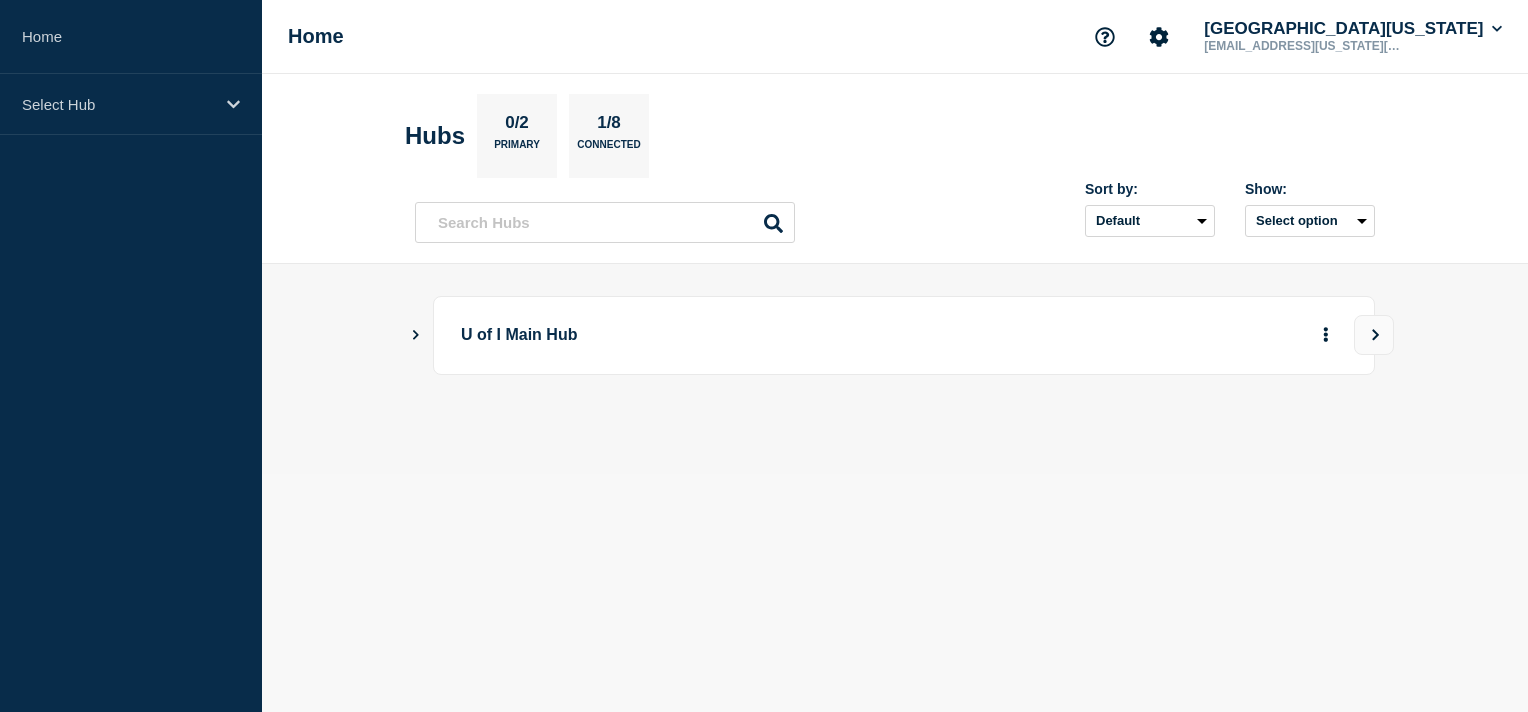 click 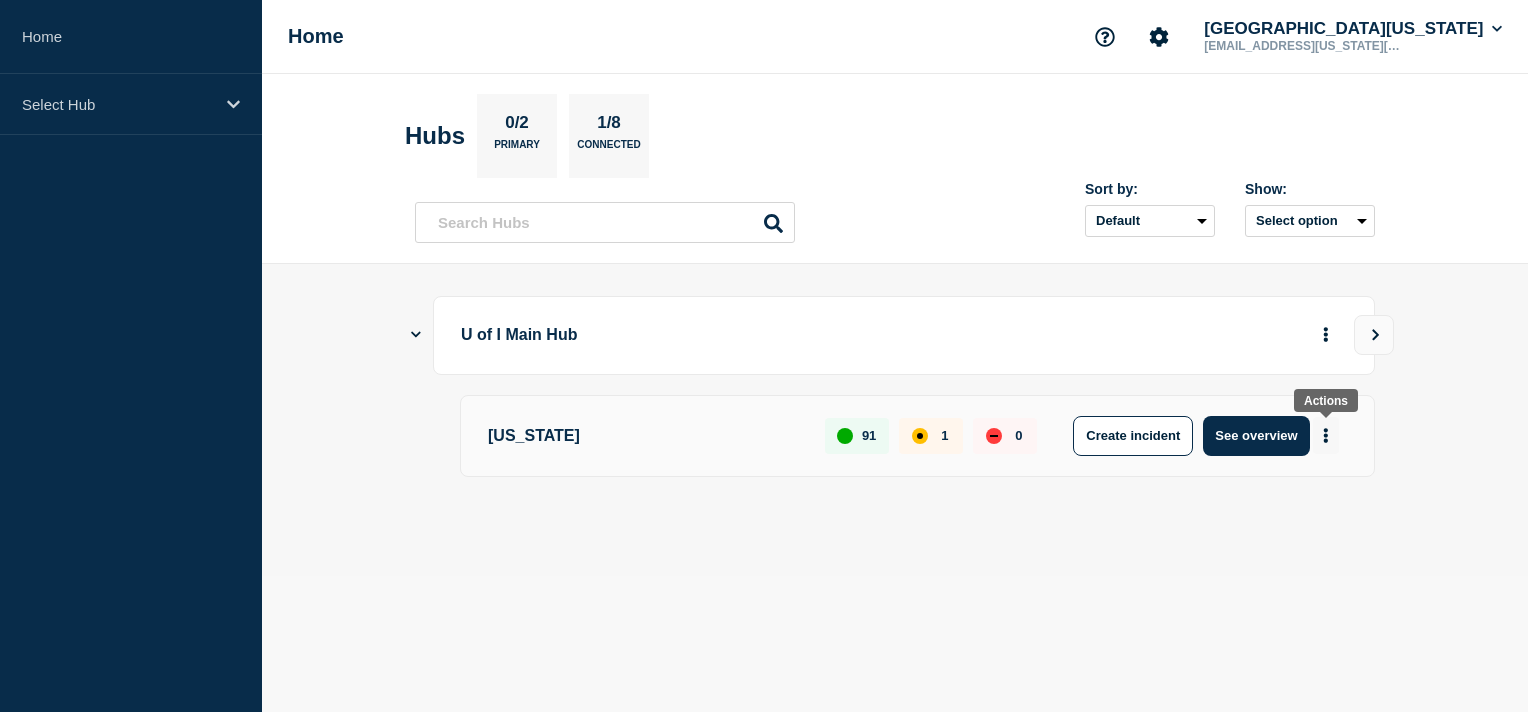 click 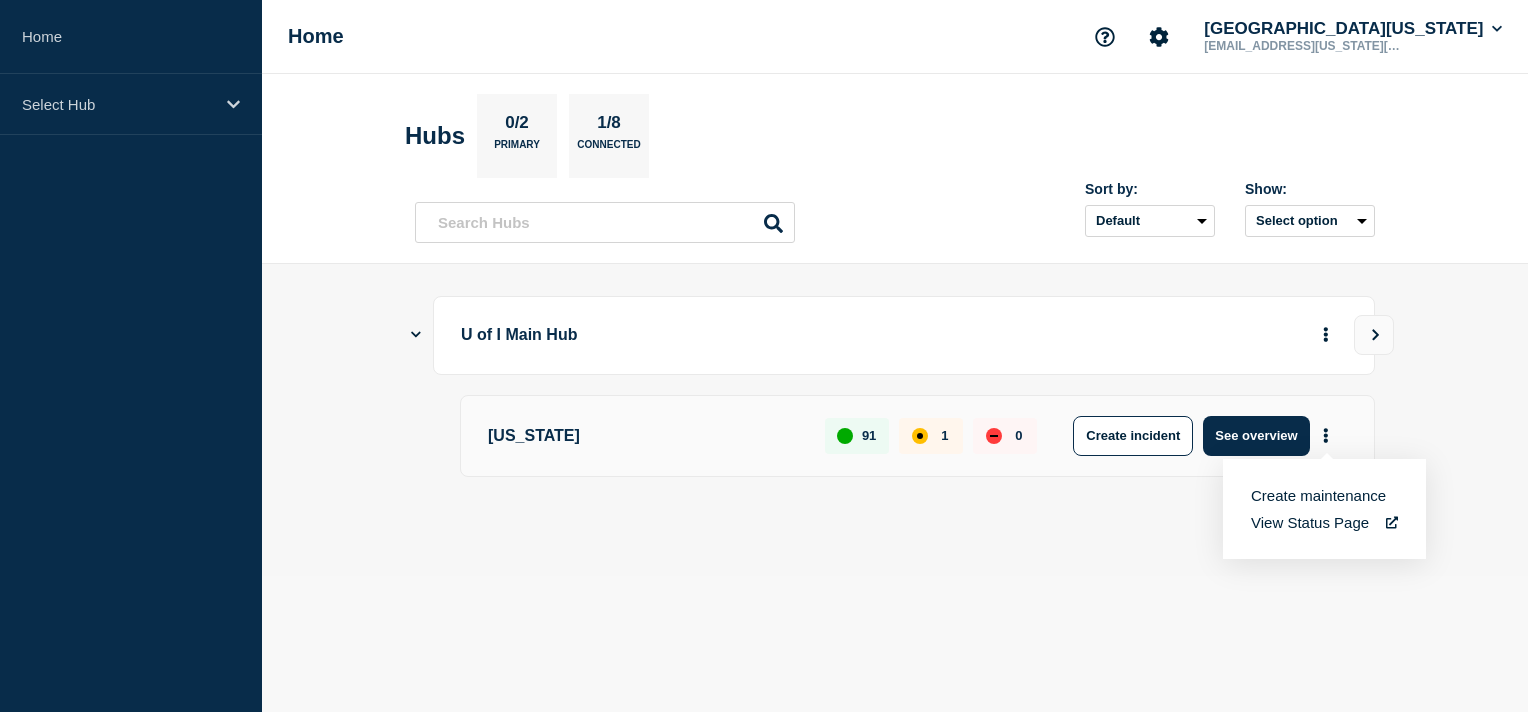 click on "Create maintenance" at bounding box center (1318, 495) 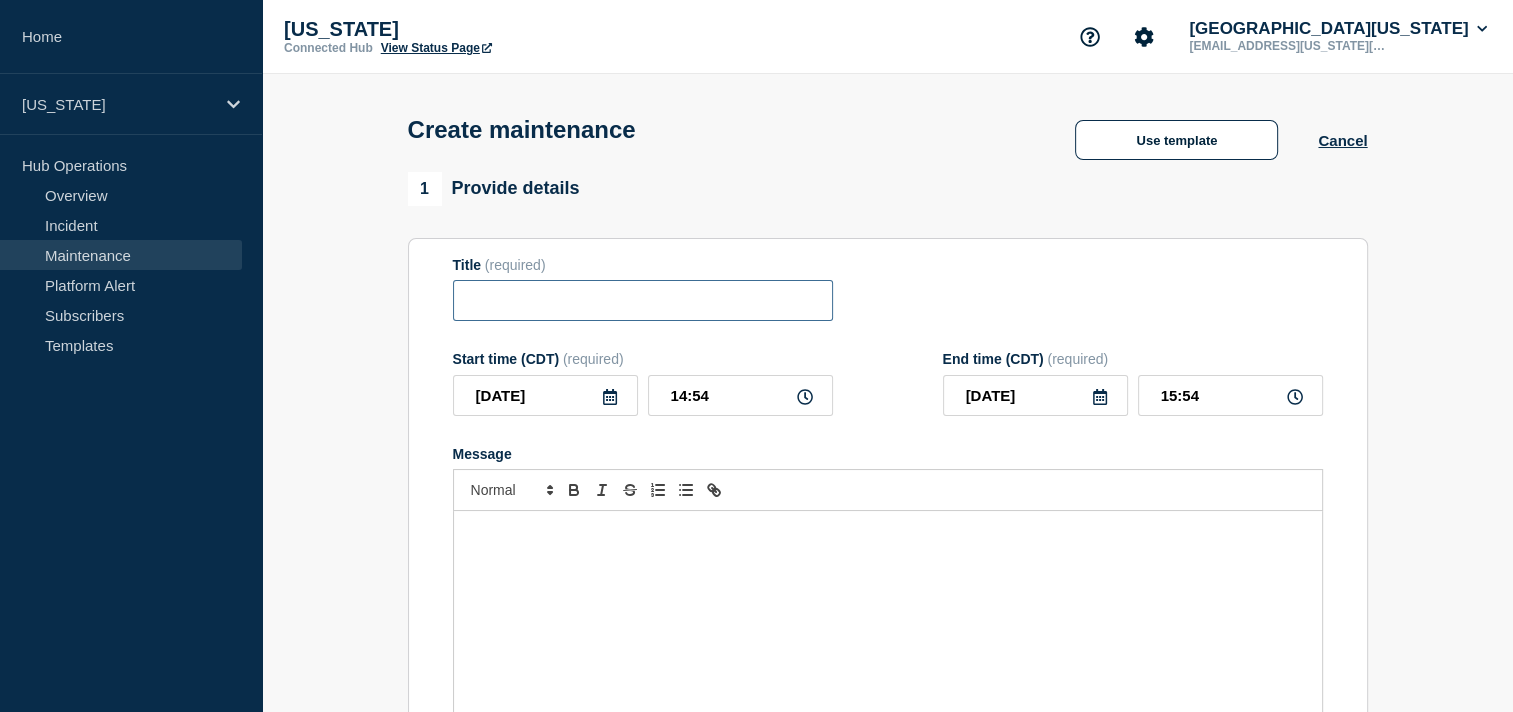 click at bounding box center (643, 300) 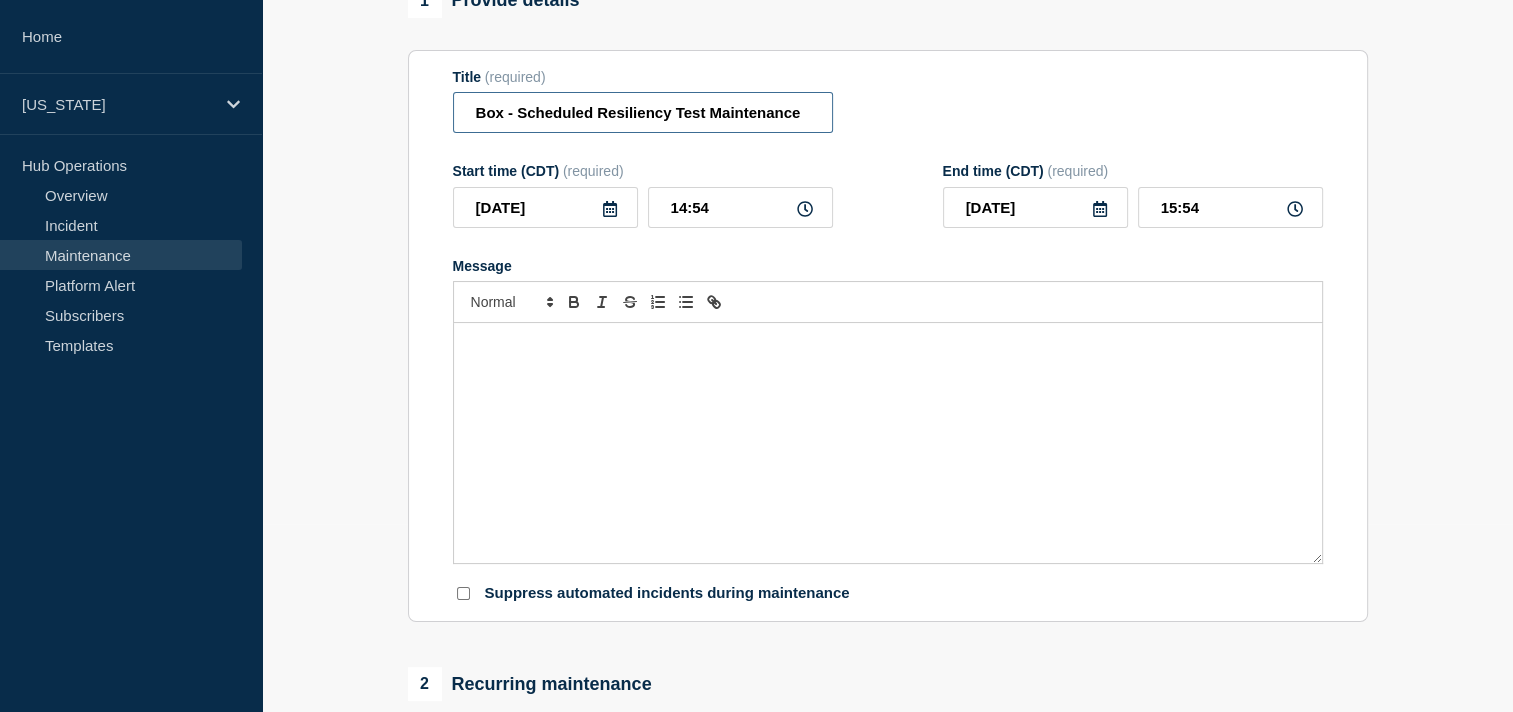 scroll, scrollTop: 200, scrollLeft: 0, axis: vertical 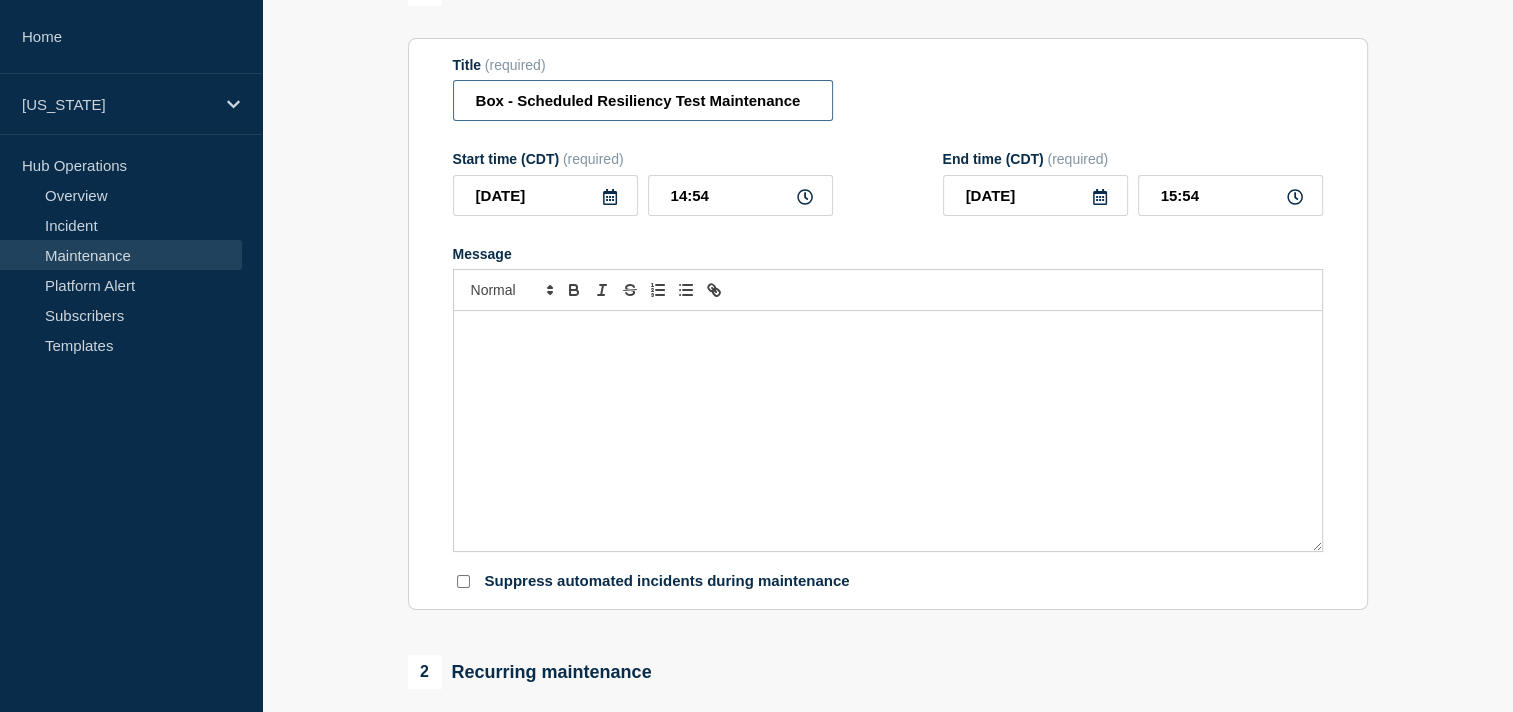 type on "Box - Scheduled Resiliency Test Maintenance" 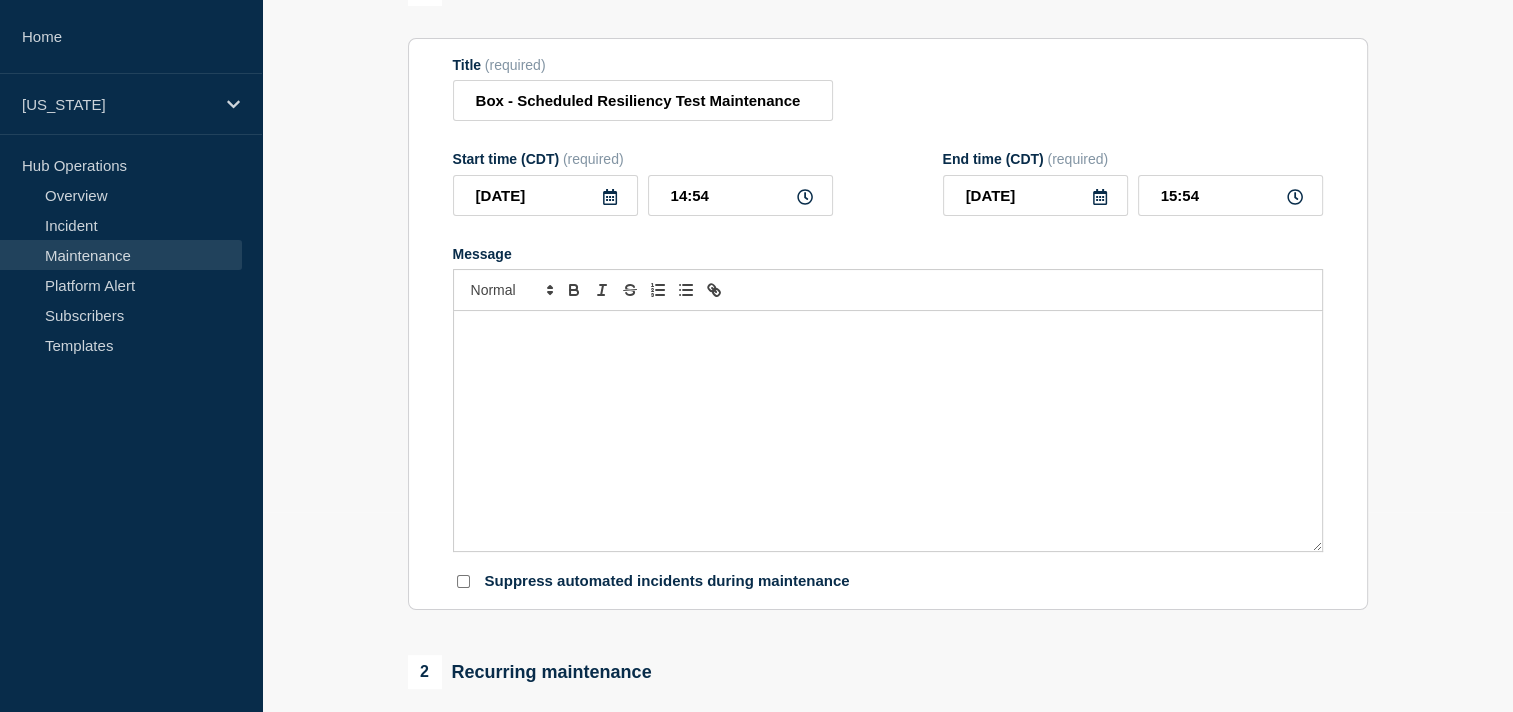 click 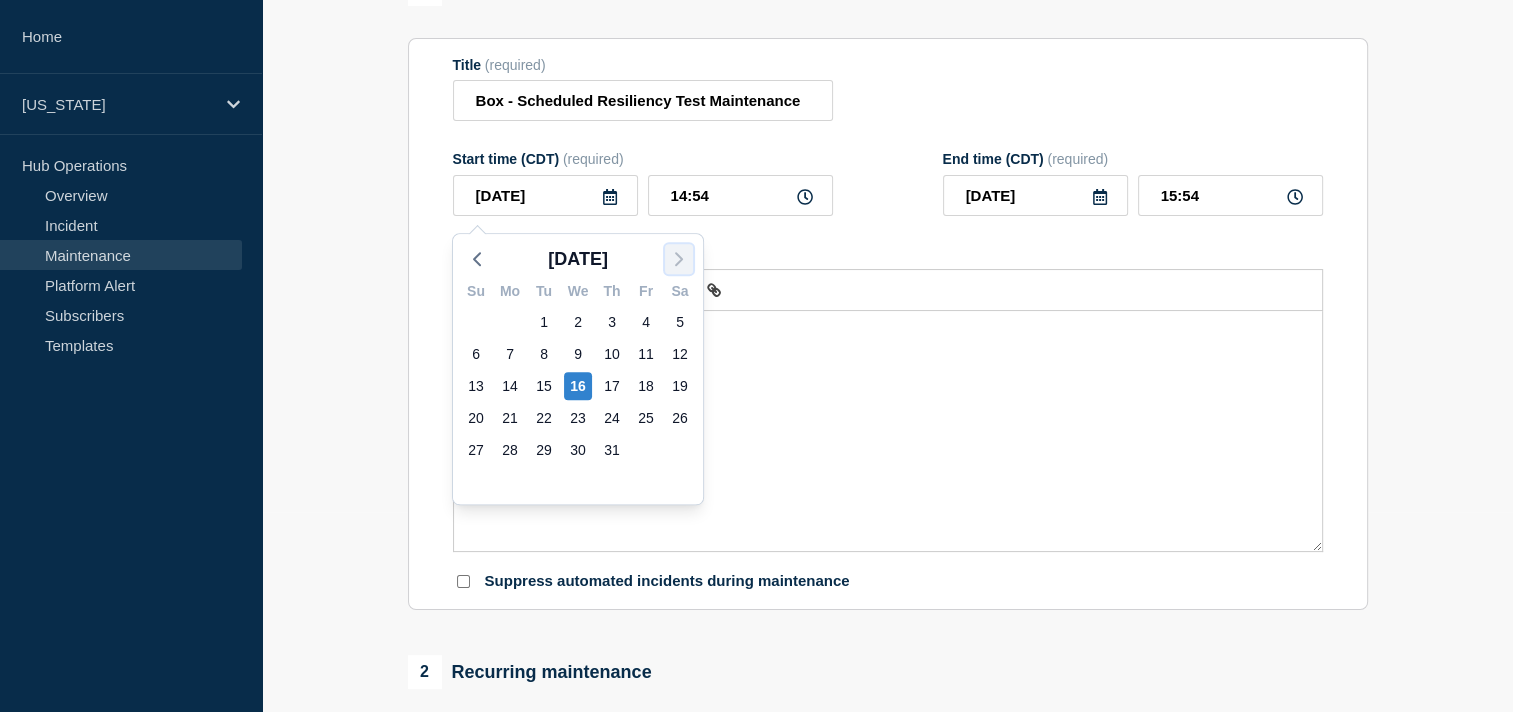 click 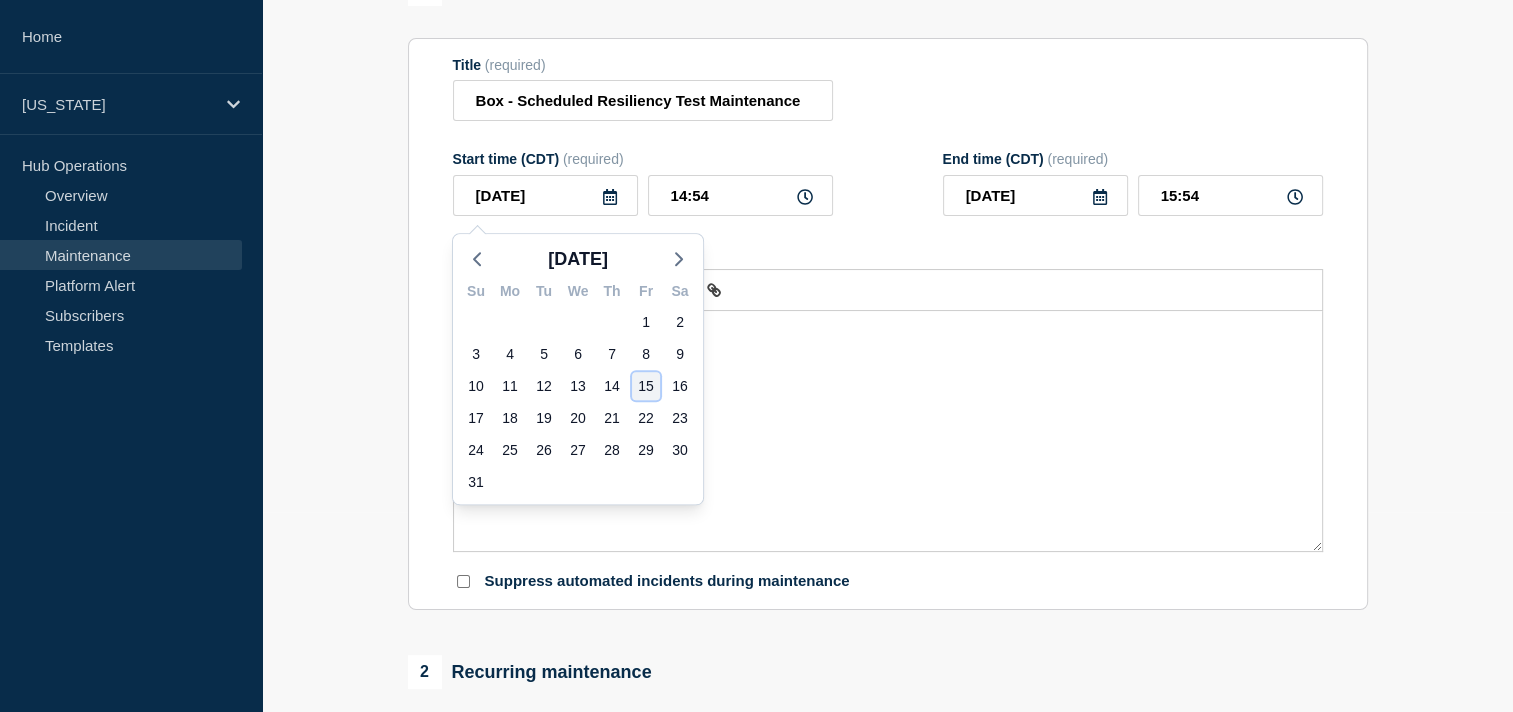 click on "15" 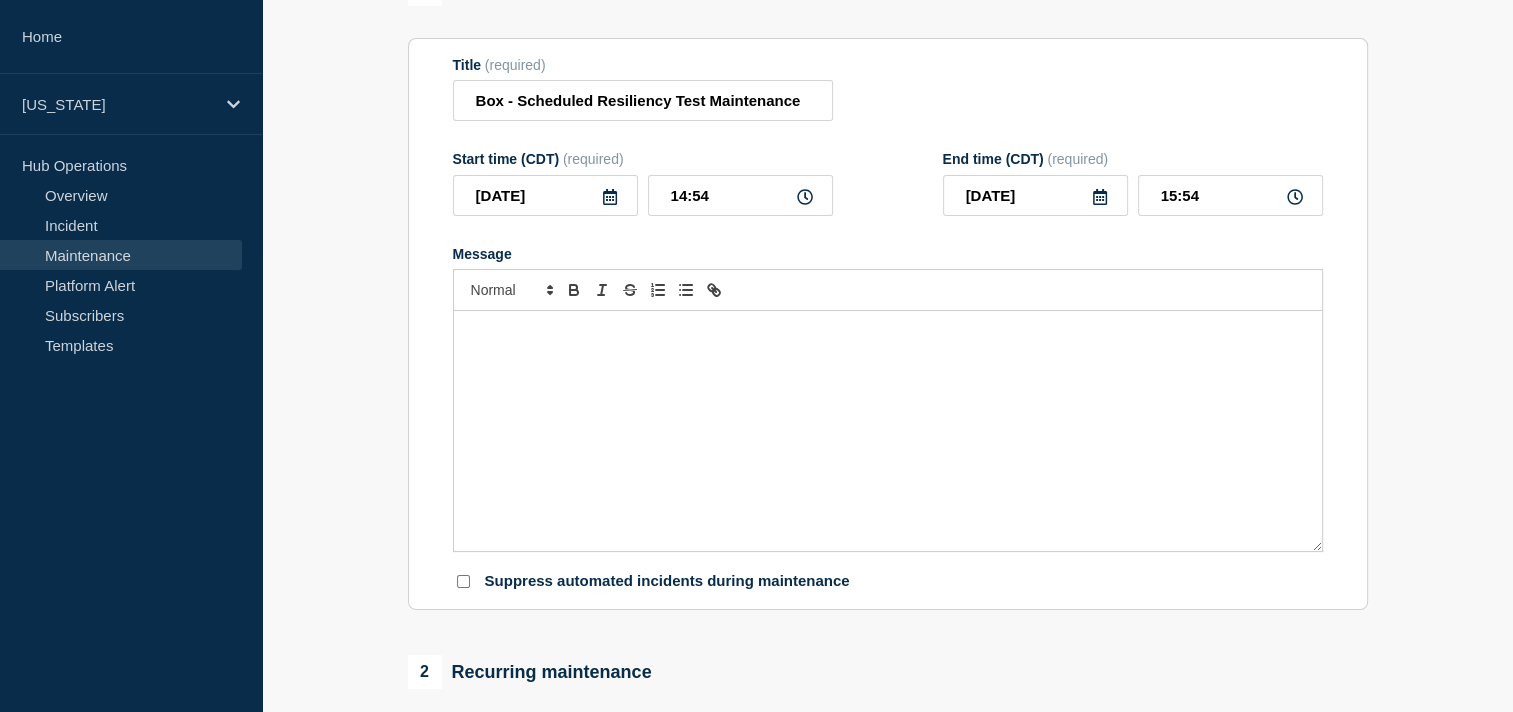 click 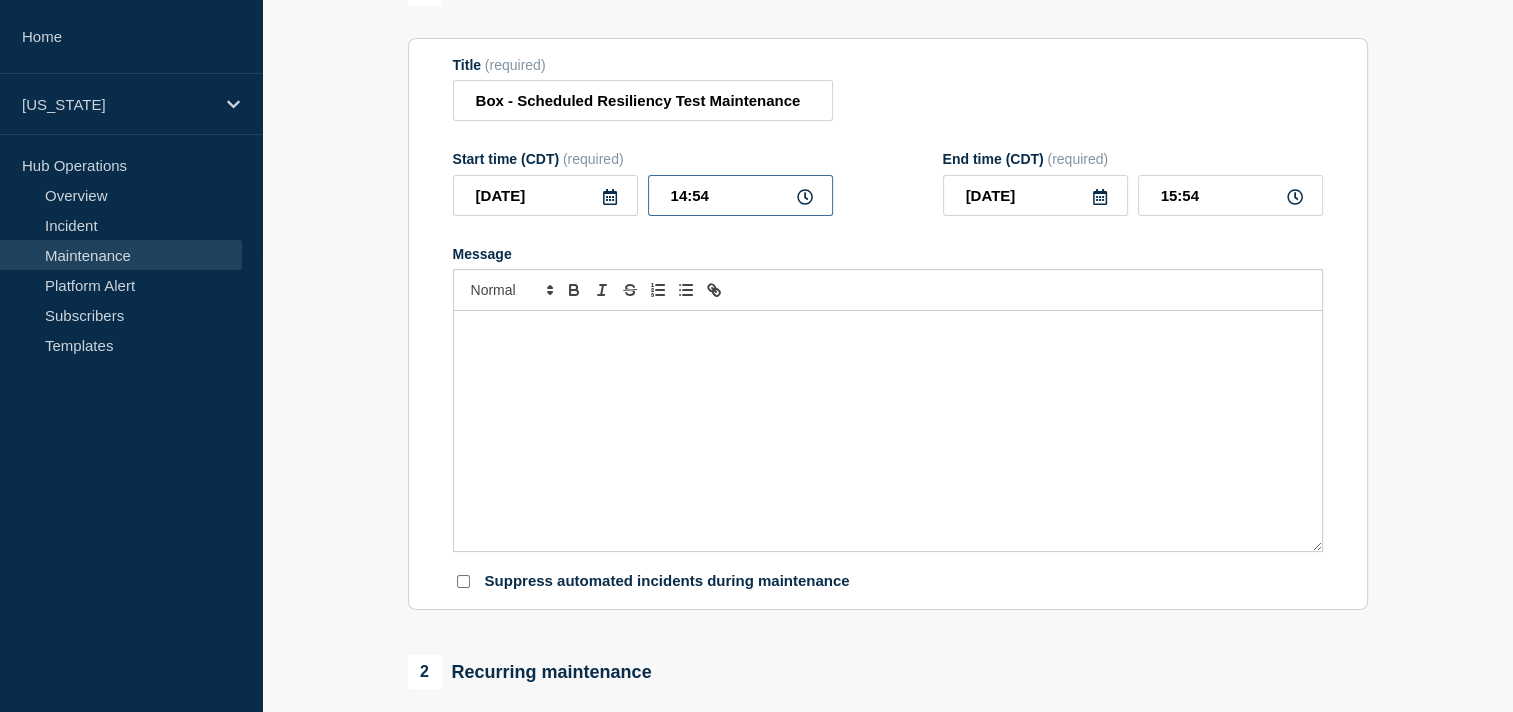 click on "14:54" at bounding box center [740, 195] 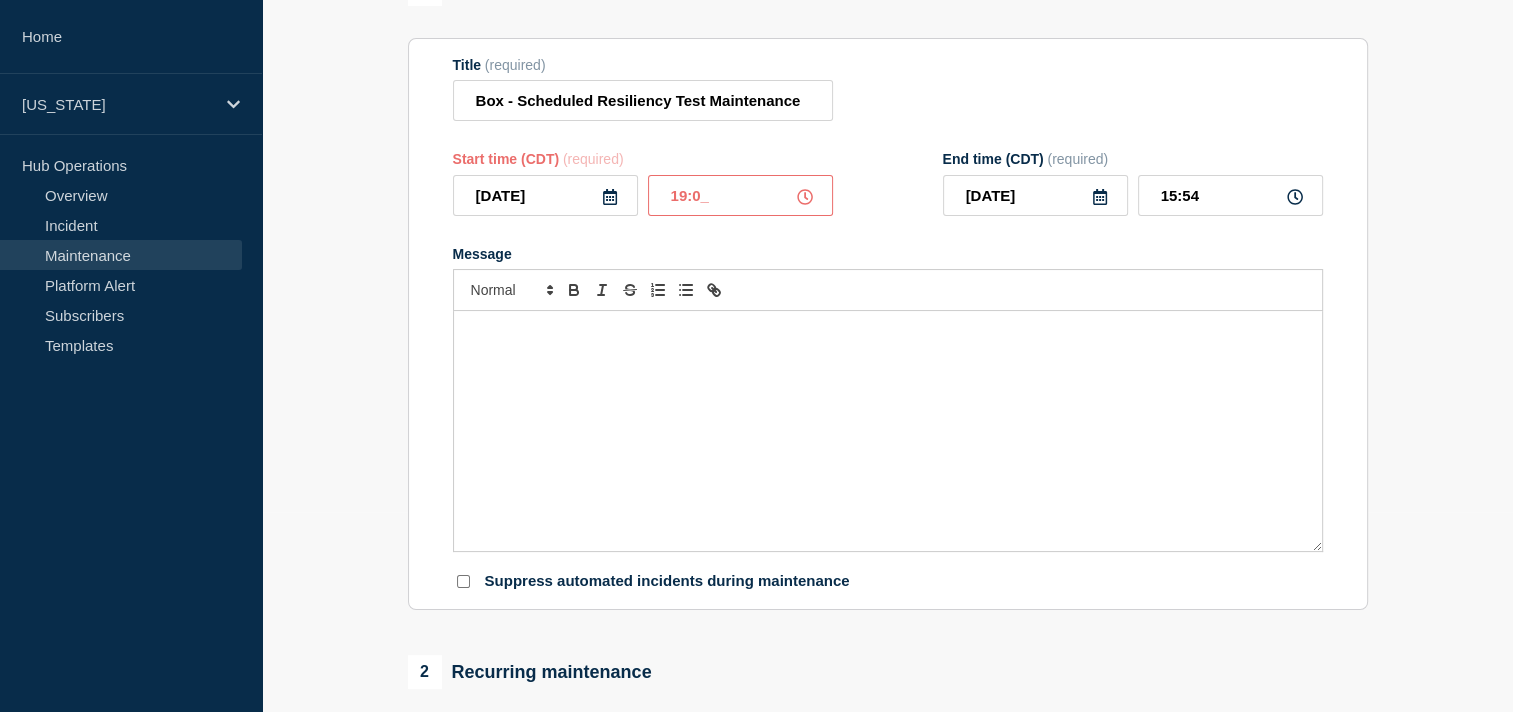 type on "19:00" 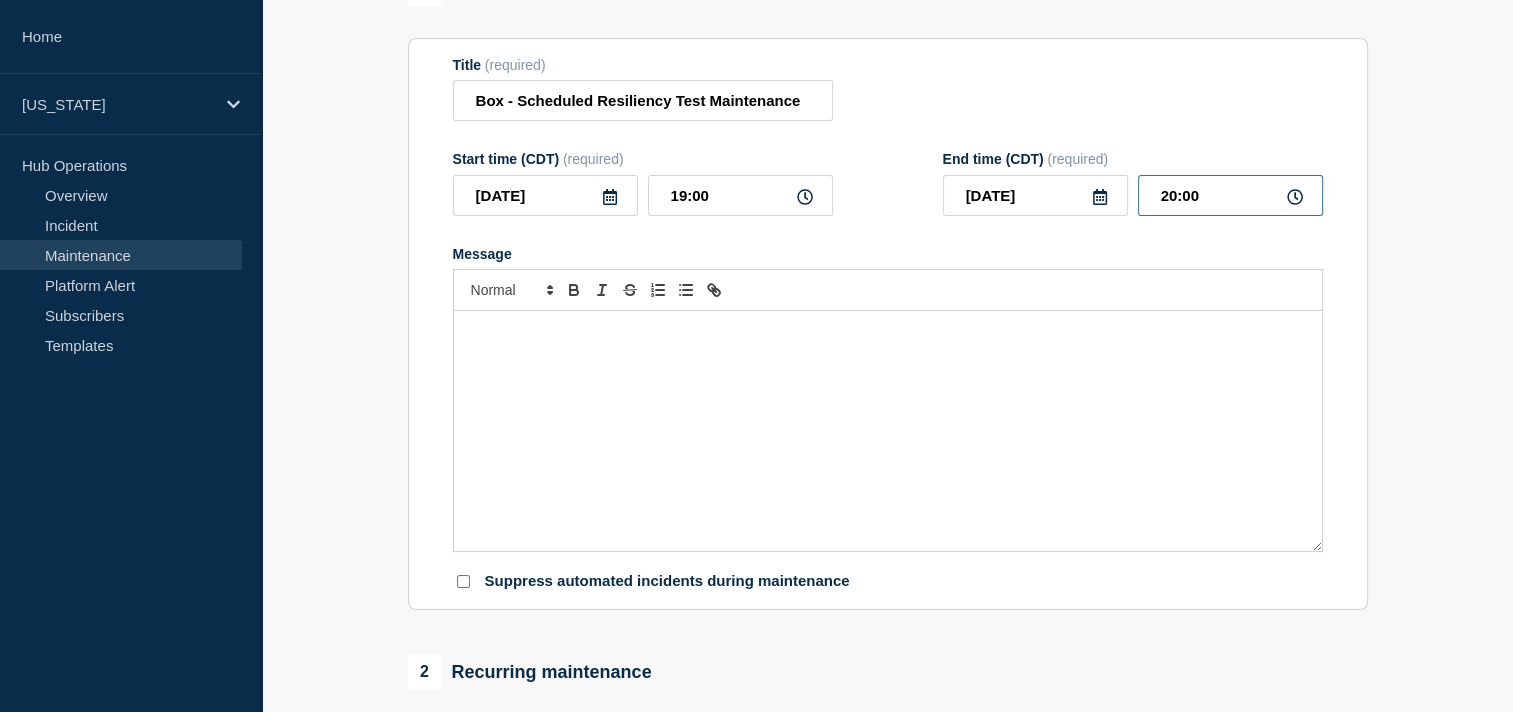 drag, startPoint x: 1170, startPoint y: 200, endPoint x: 1180, endPoint y: 199, distance: 10.049875 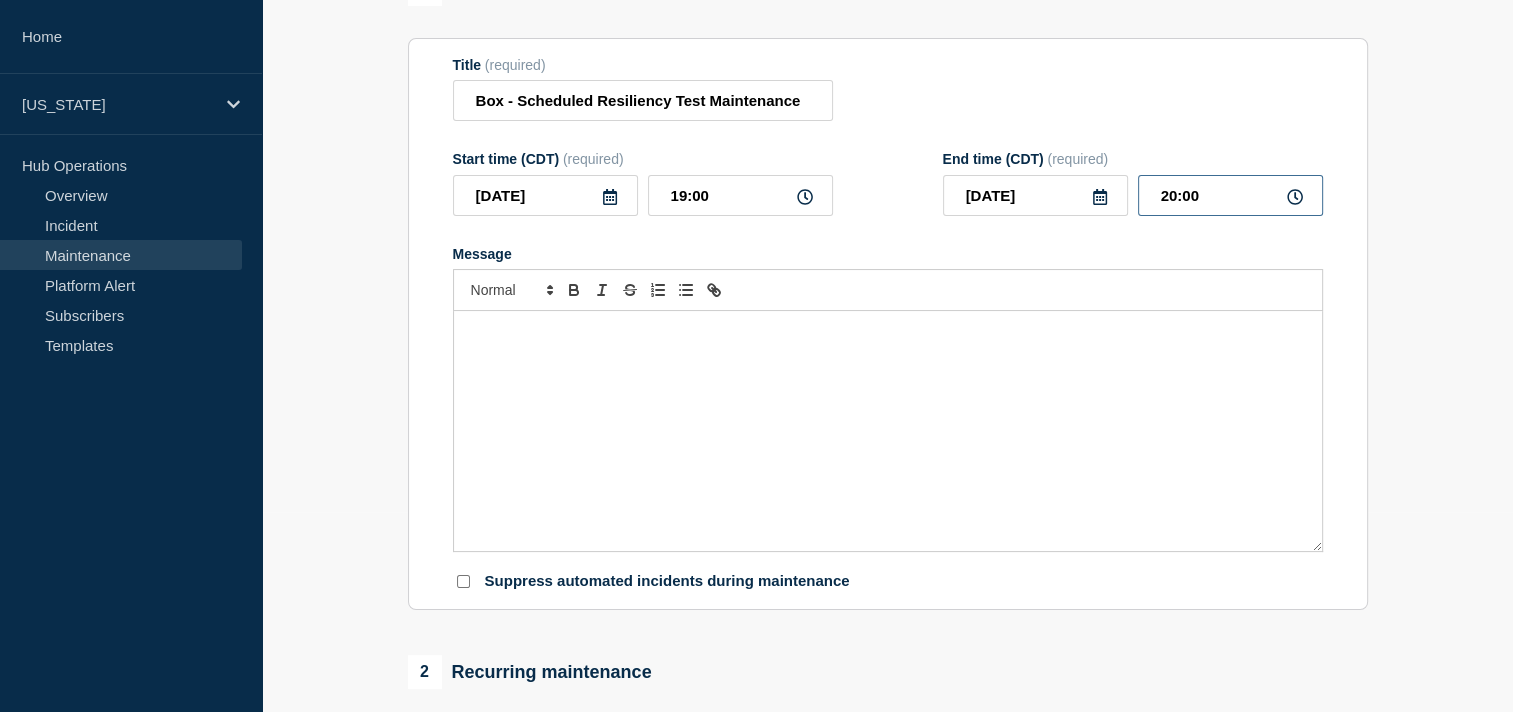click on "20:00" at bounding box center (1230, 195) 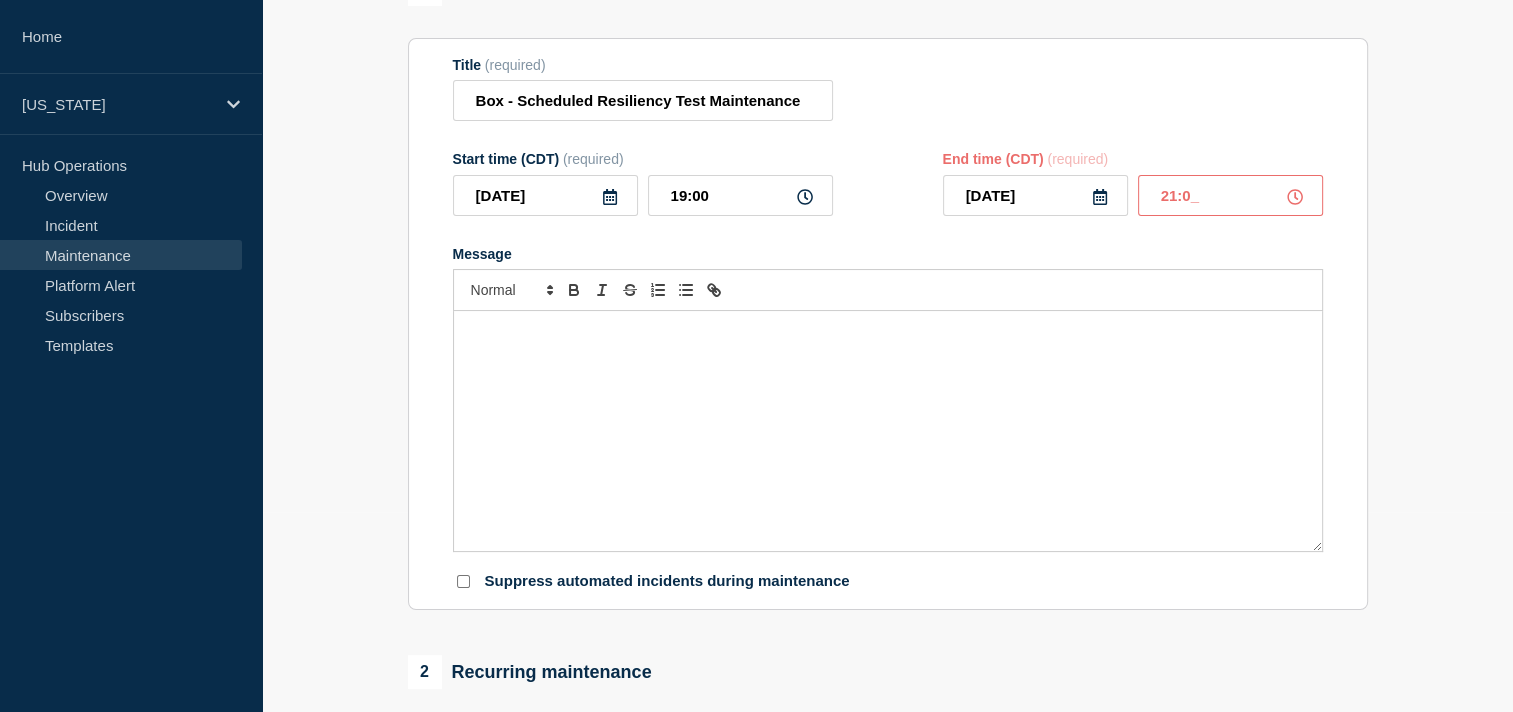 type on "21:00" 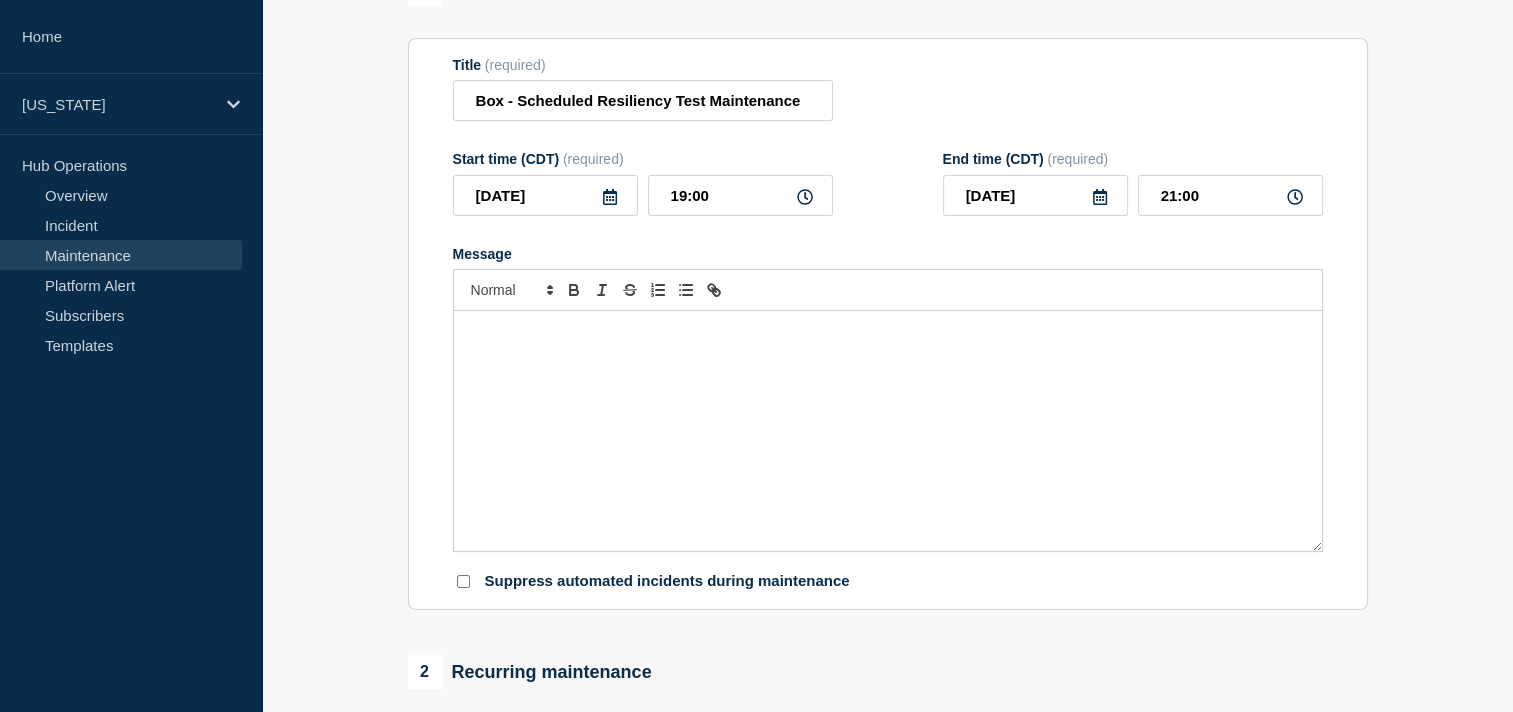 click at bounding box center [888, 431] 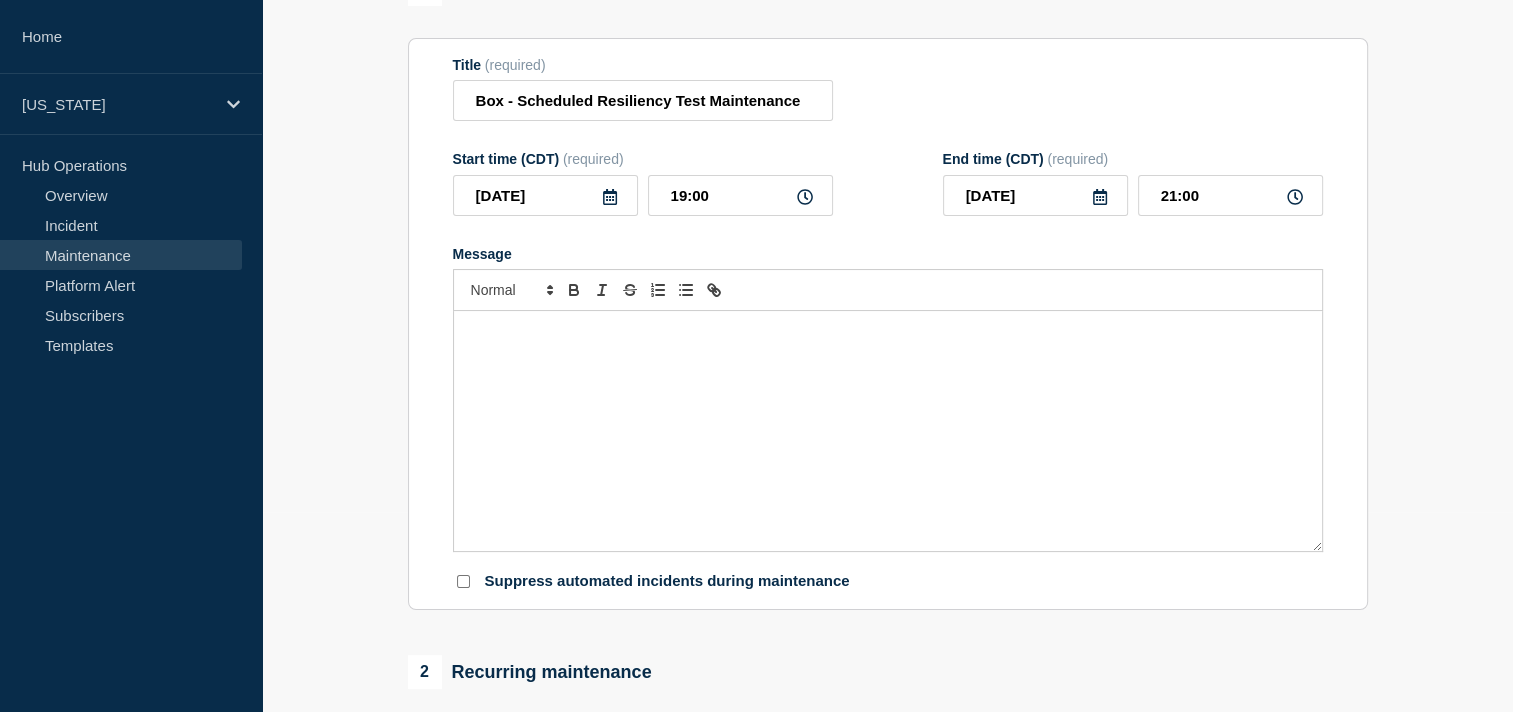 type 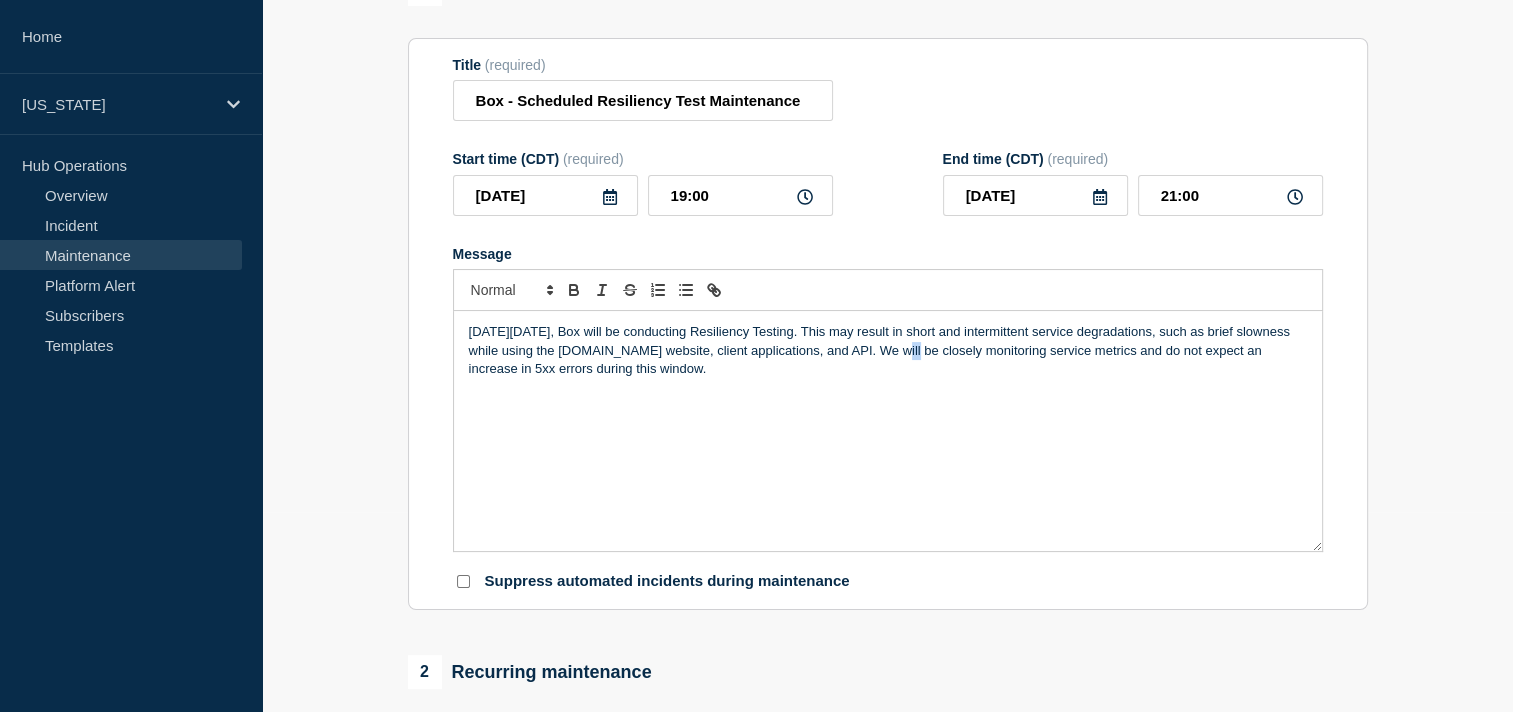 drag, startPoint x: 882, startPoint y: 362, endPoint x: 903, endPoint y: 362, distance: 21 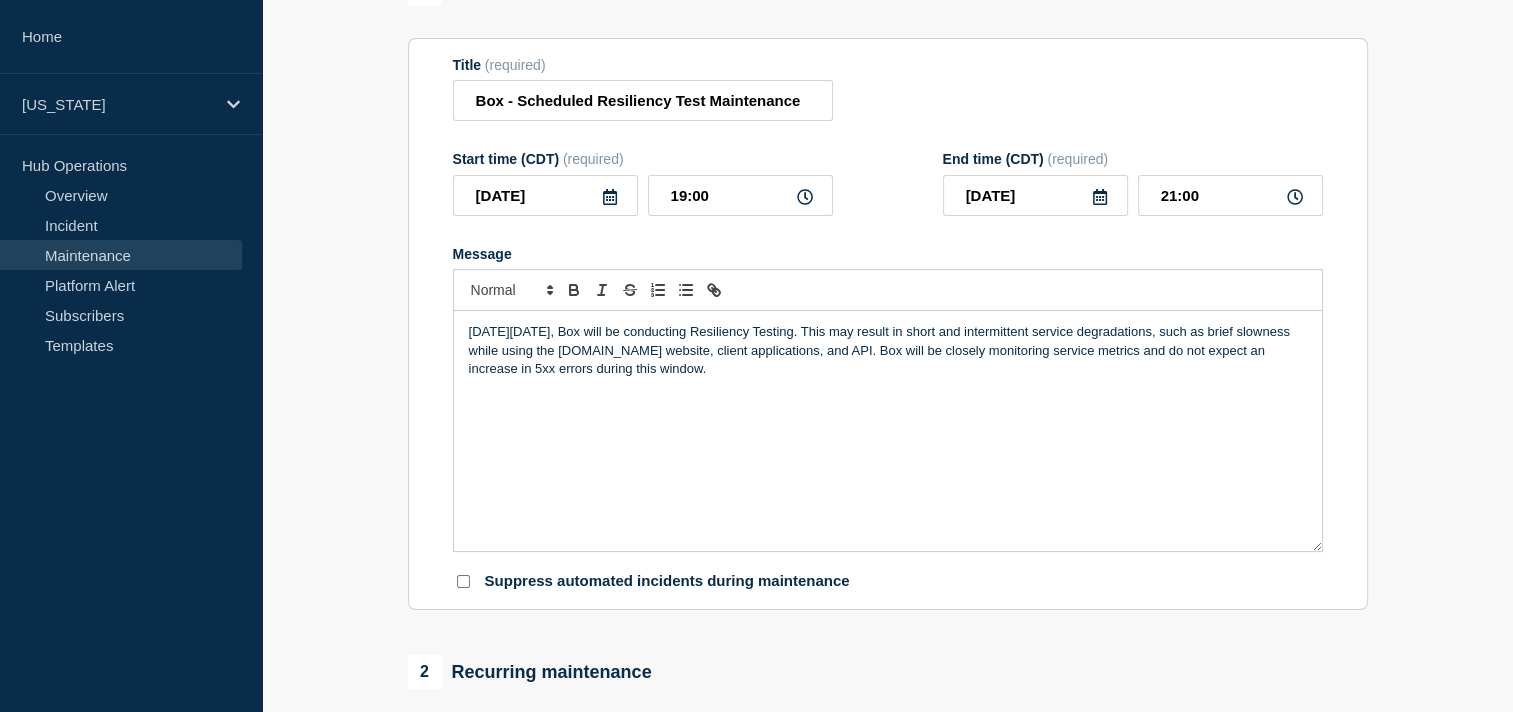 click on "[DATE][DATE], Box will be conducting Resiliency Testing. This may result in short and intermittent service degradations, such as brief slowness while using the [DOMAIN_NAME] website, client applications, and API. Box will be closely monitoring service metrics and do not expect an increase in 5xx errors during this window." at bounding box center [888, 350] 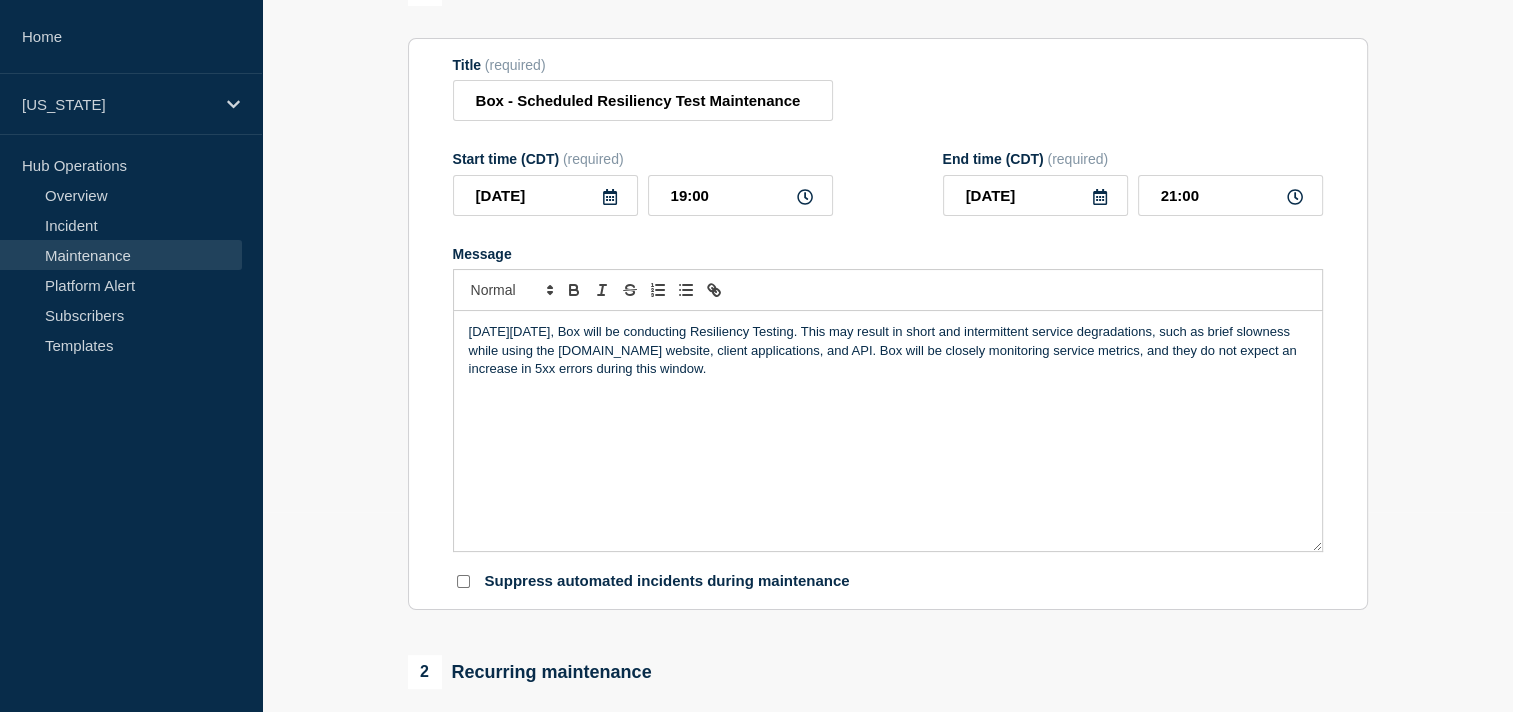click on "[DATE][DATE], Box will be conducting Resiliency Testing. This may result in short and intermittent service degradations, such as brief slowness while using the [DOMAIN_NAME] website, client applications, and API. Box will be closely monitoring service metrics, and they do not expect an increase in 5xx errors during this window." at bounding box center [888, 350] 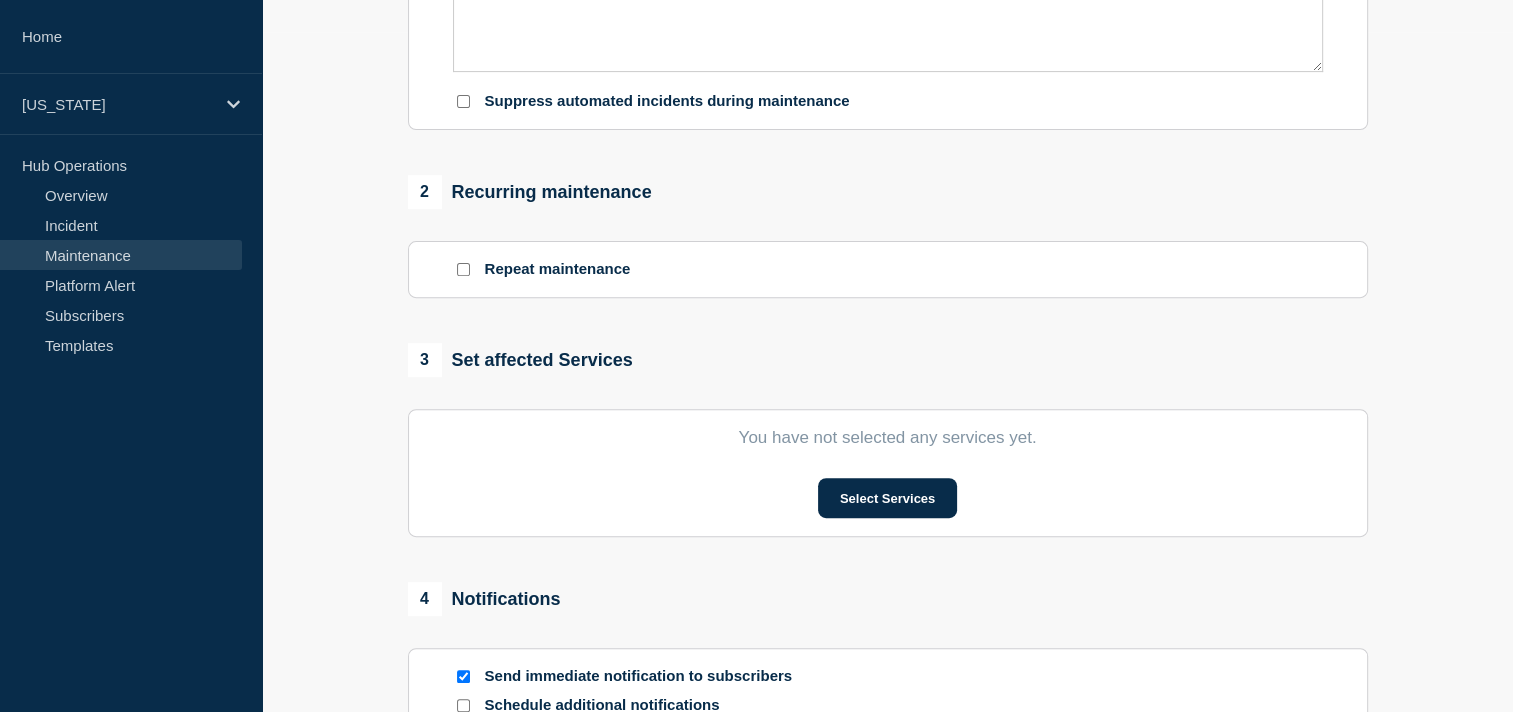 scroll, scrollTop: 800, scrollLeft: 0, axis: vertical 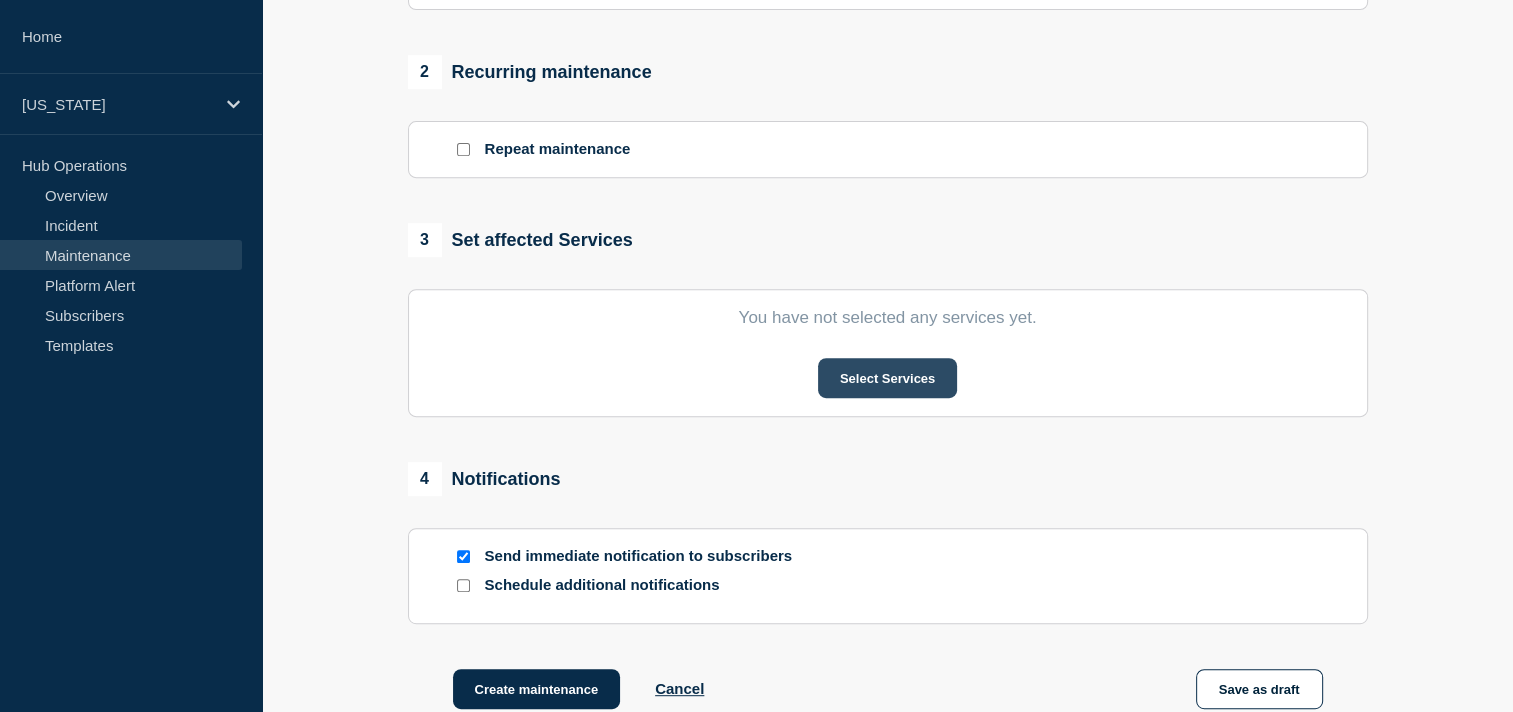 click on "Select Services" at bounding box center [887, 378] 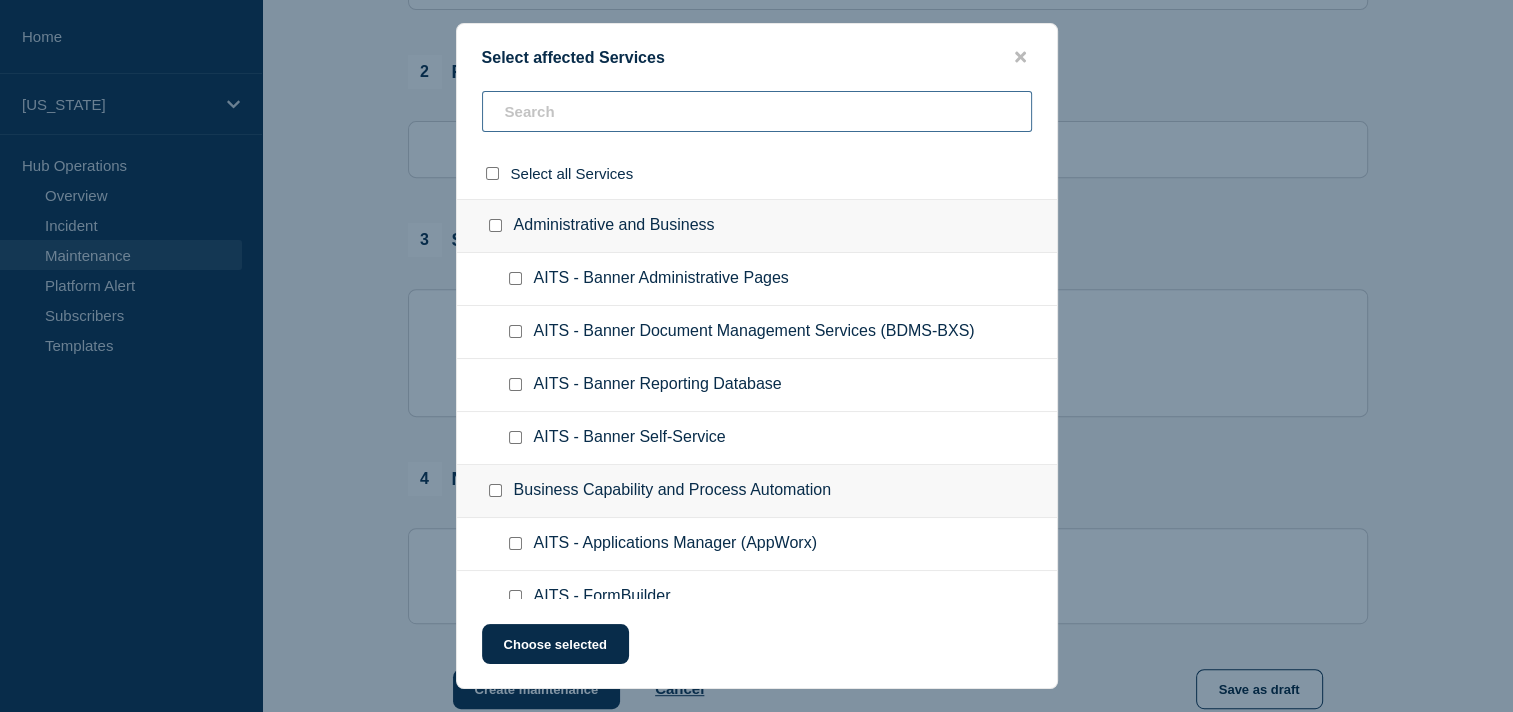 click at bounding box center (757, 111) 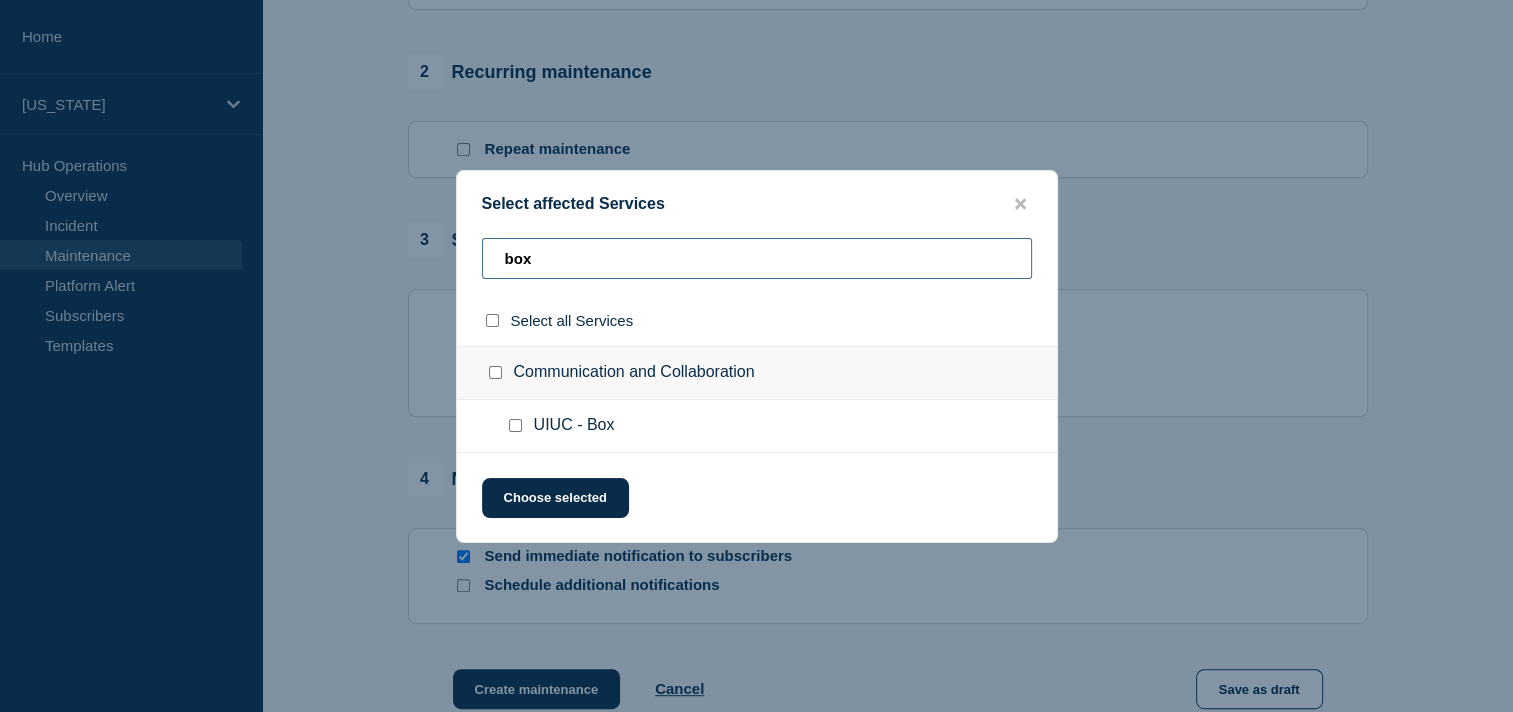 type on "box" 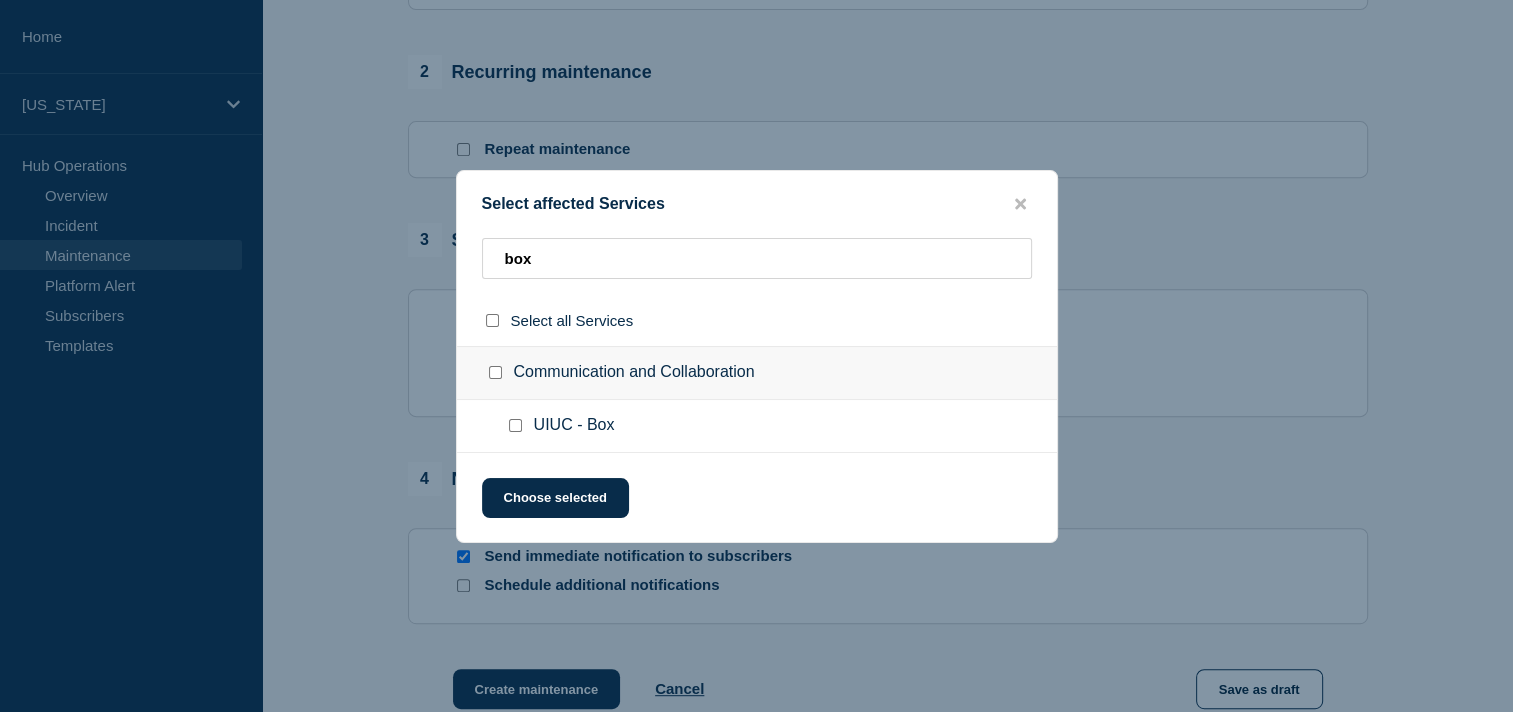 click at bounding box center (515, 425) 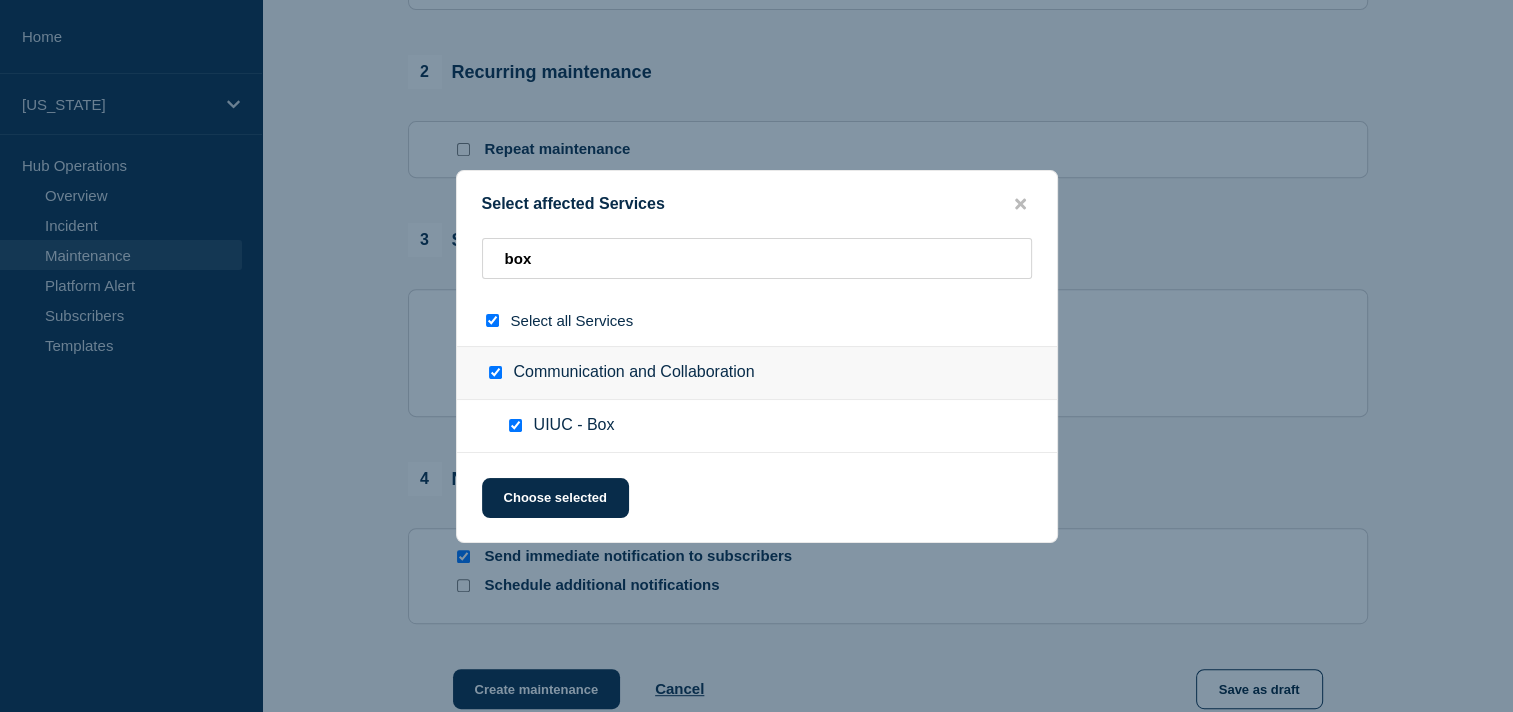 checkbox on "true" 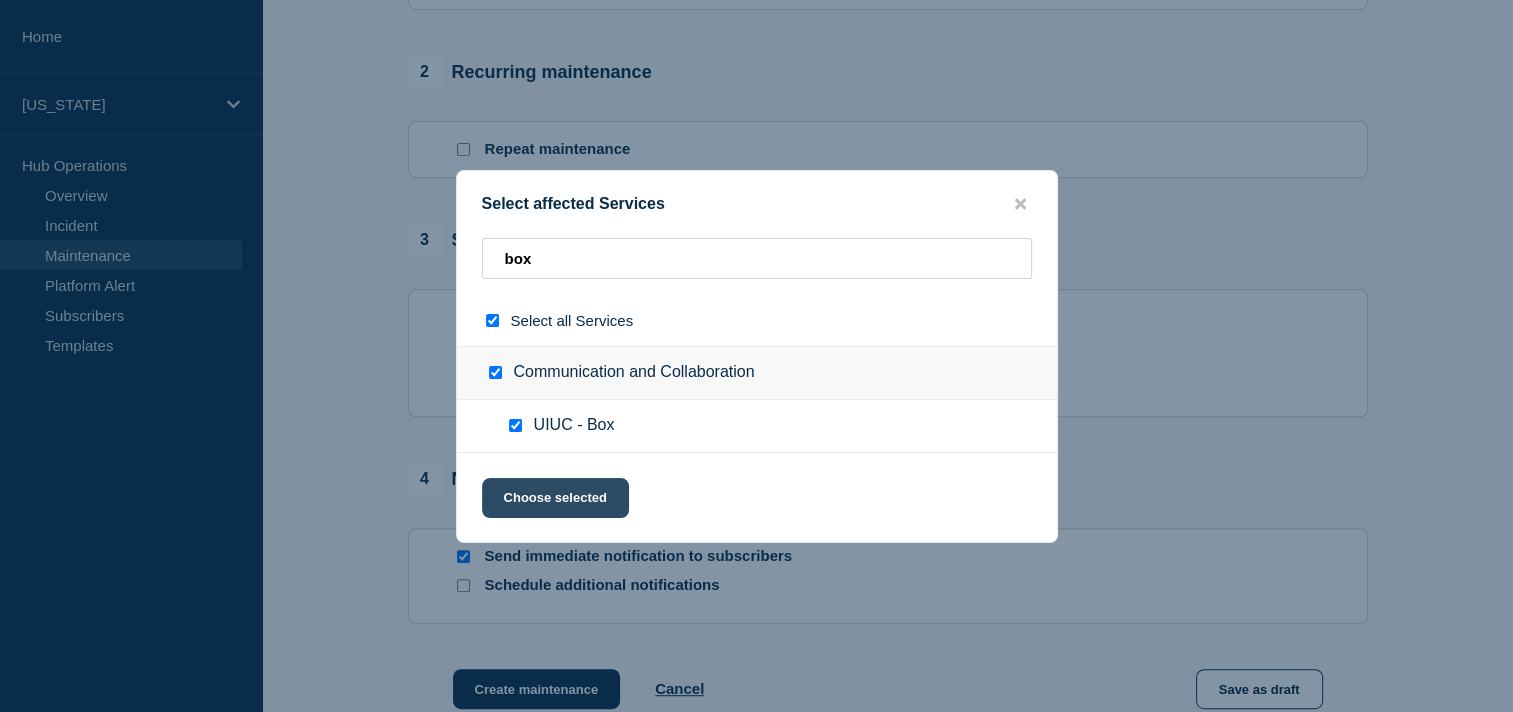 click on "Choose selected" 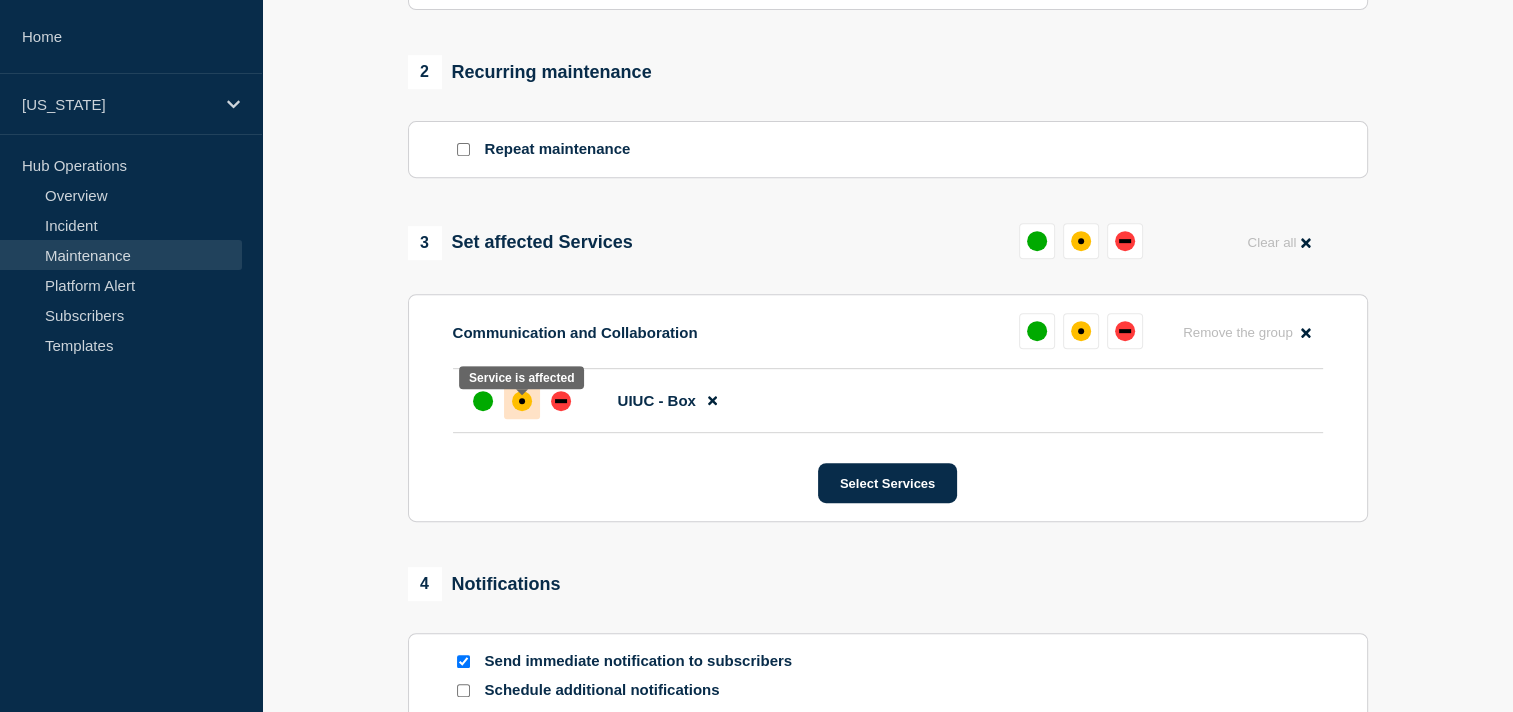 click at bounding box center [522, 401] 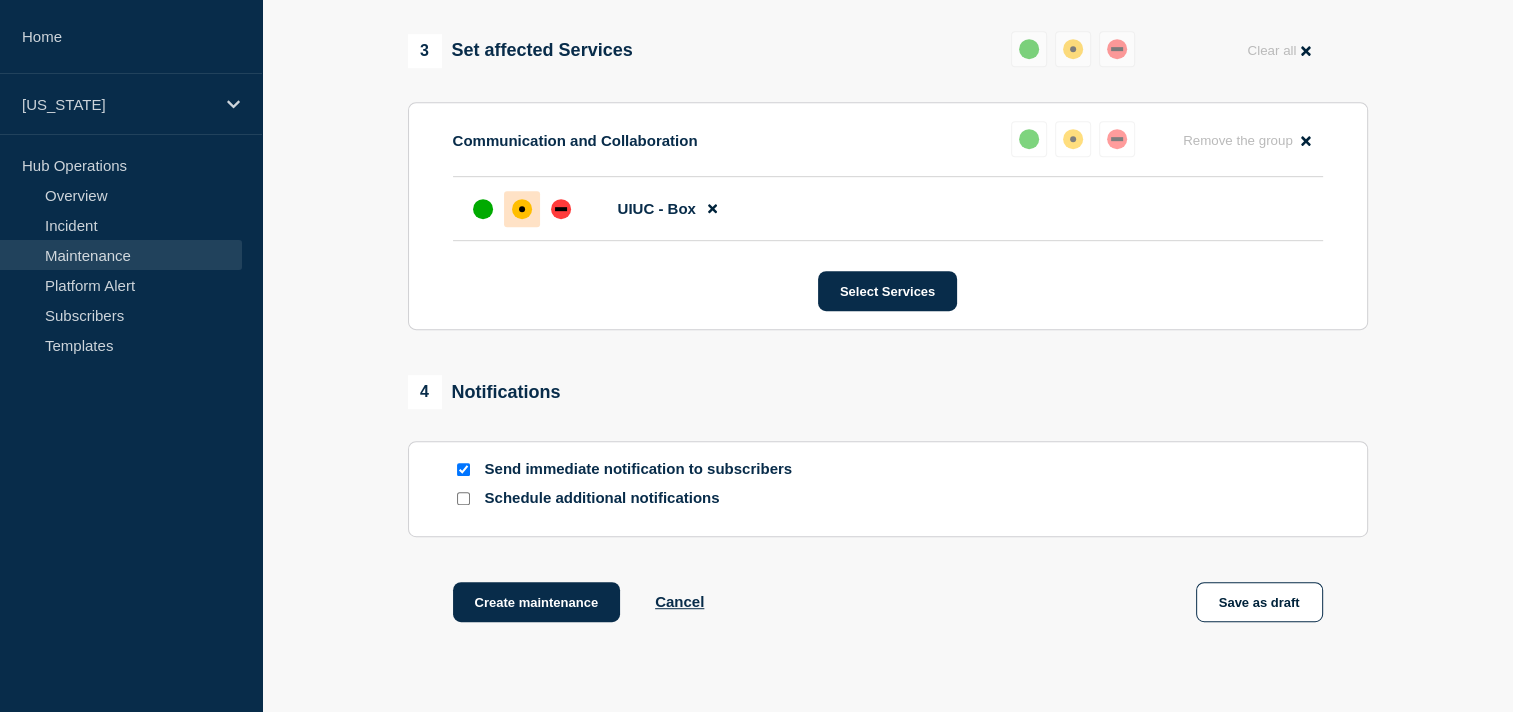 scroll, scrollTop: 1000, scrollLeft: 0, axis: vertical 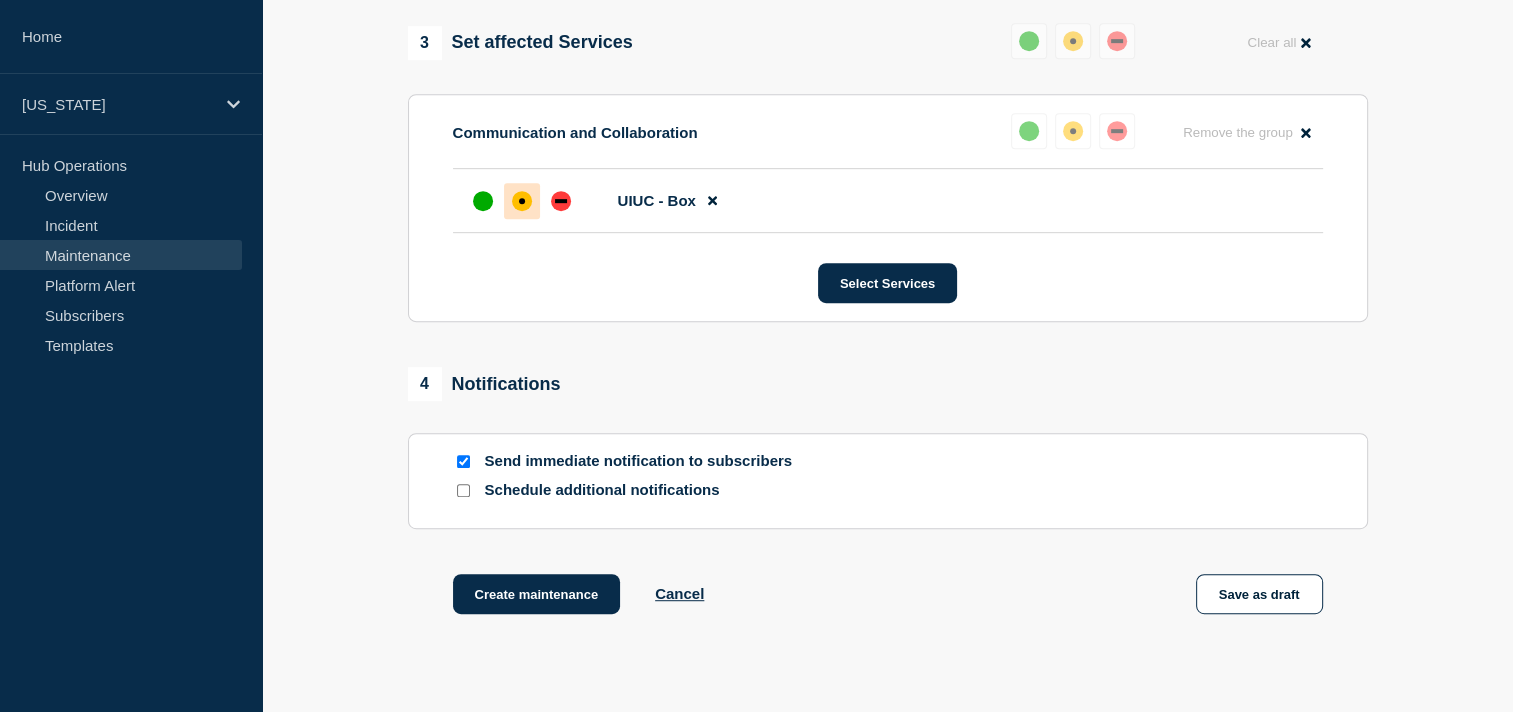 click at bounding box center [463, 461] 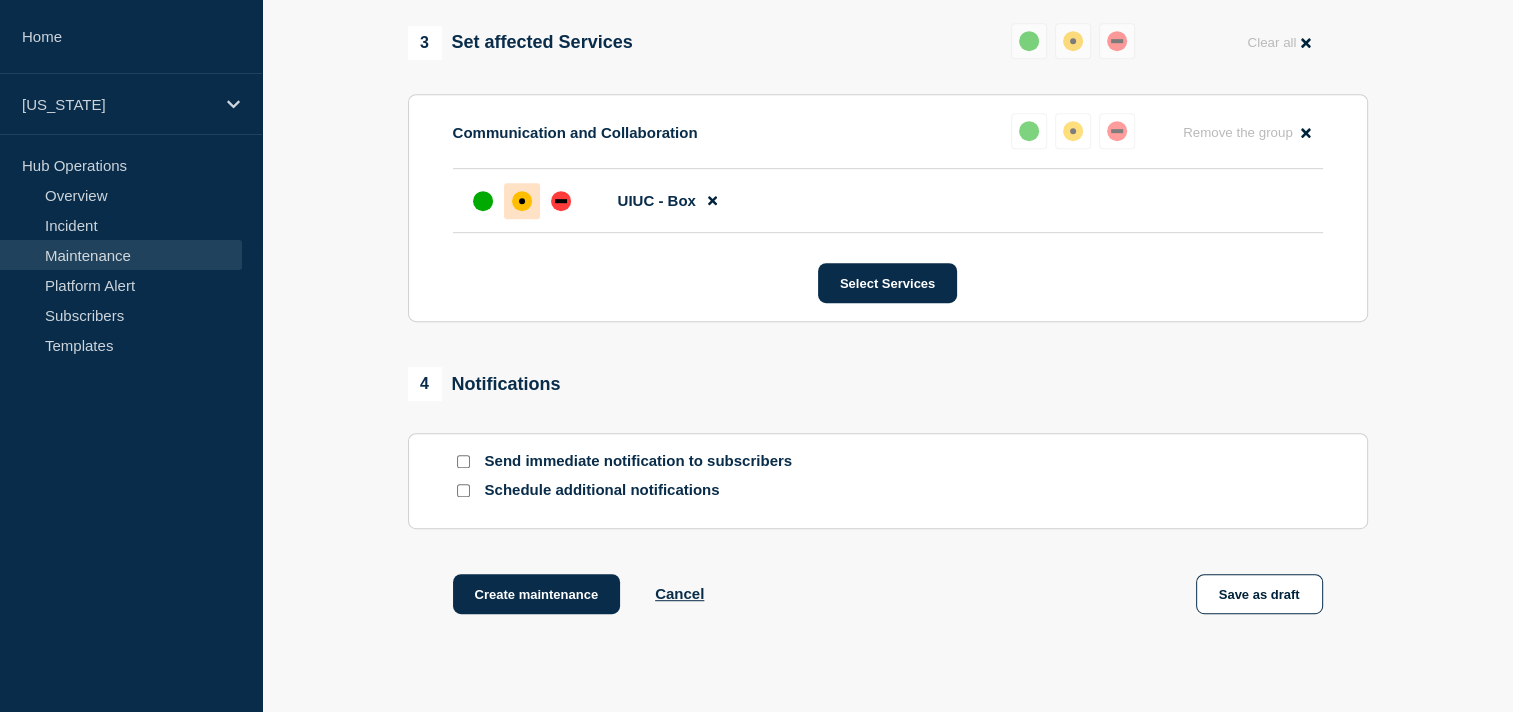 click at bounding box center [463, 490] 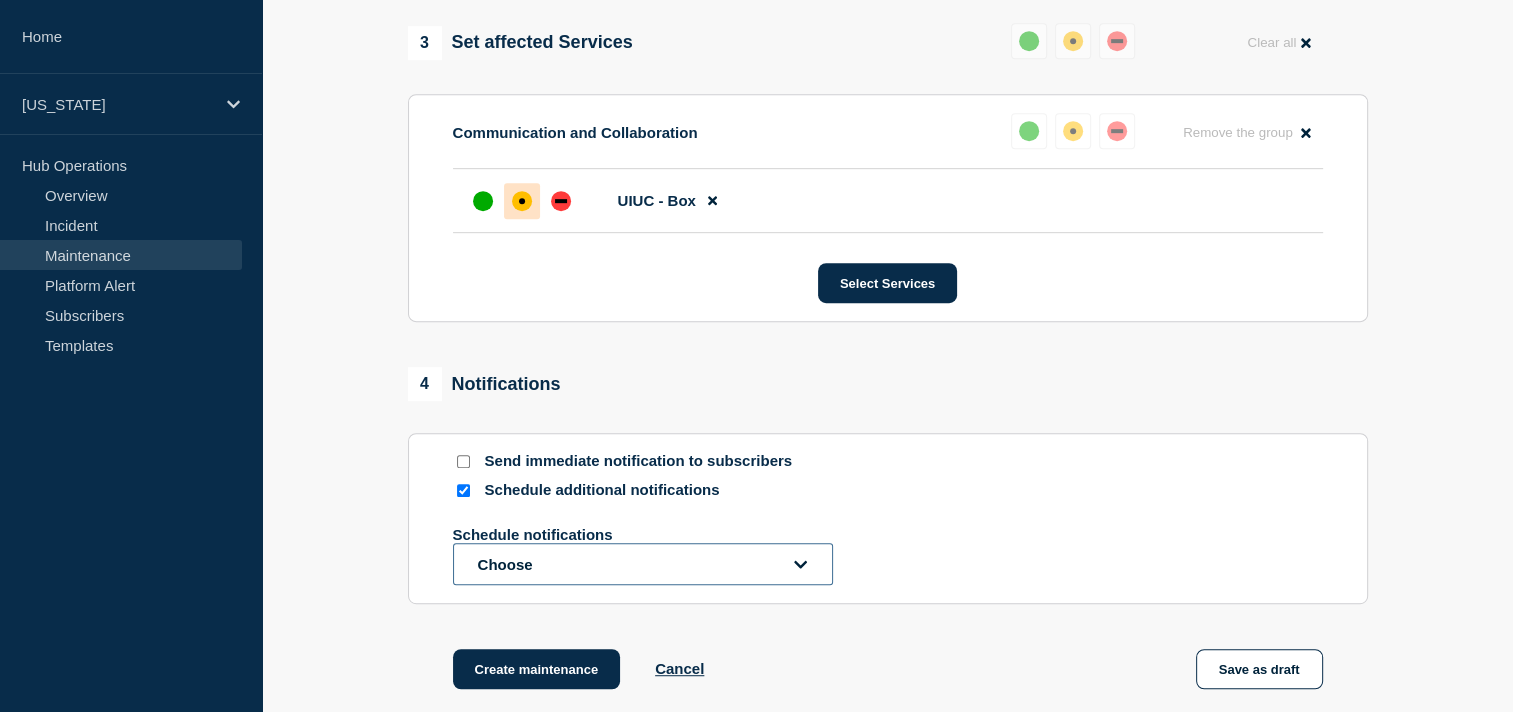 click 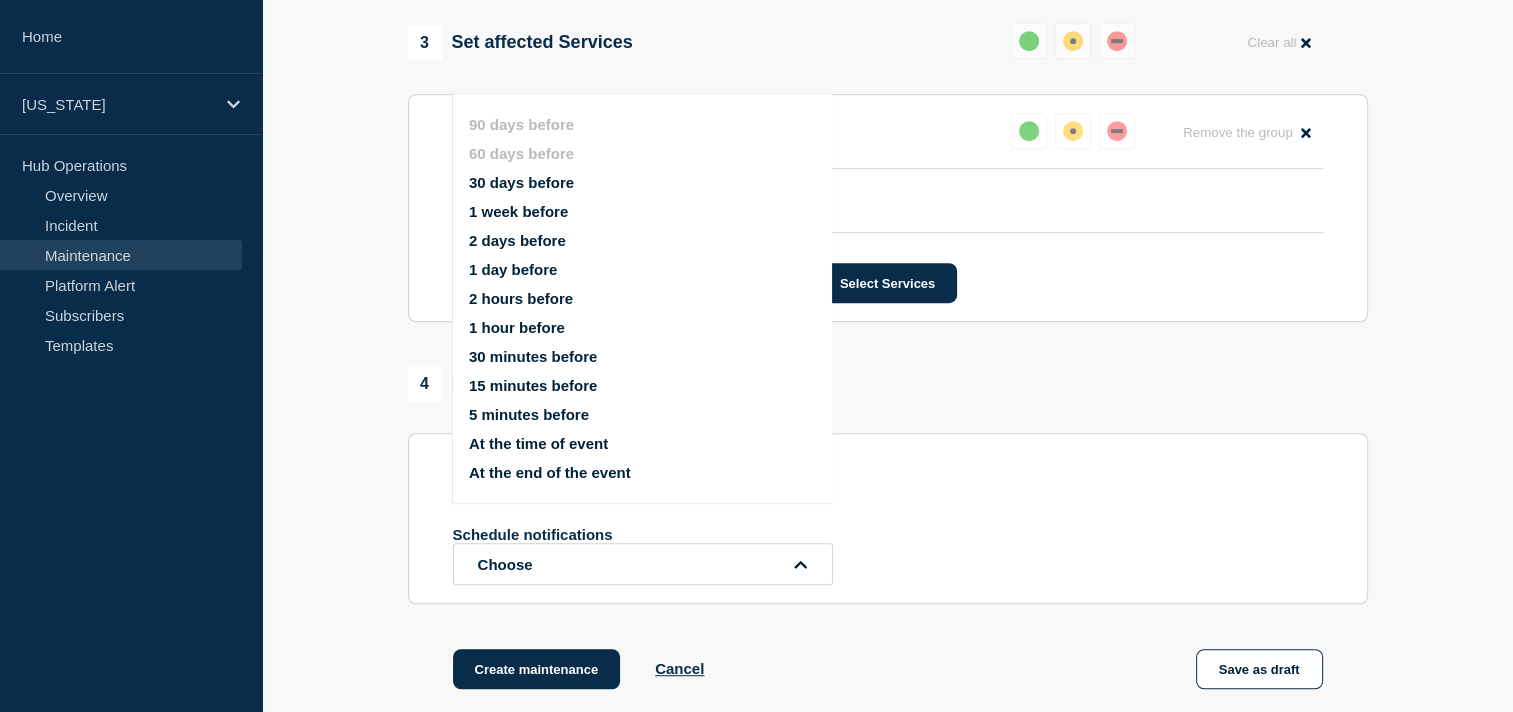 click on "2 days before" at bounding box center [517, 240] 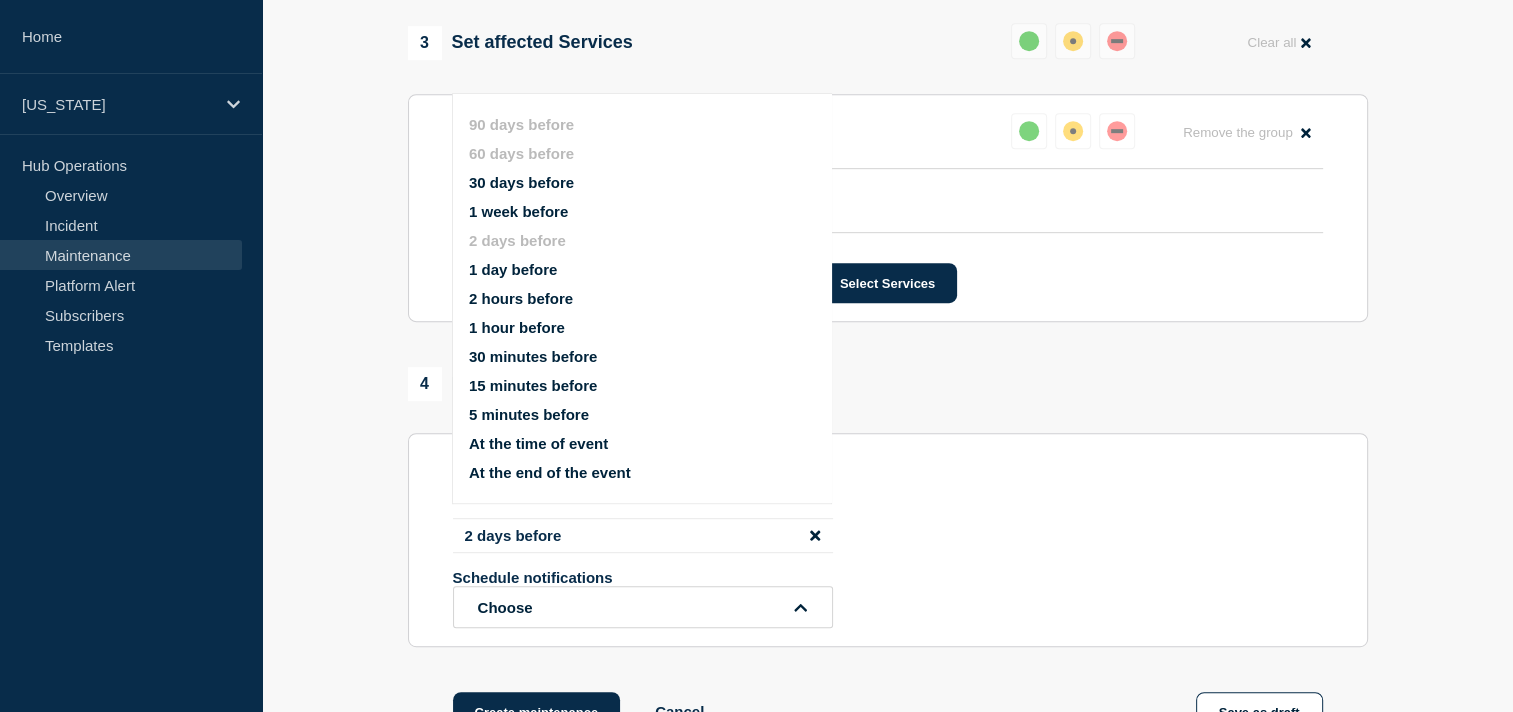 click on "4  Notifications" at bounding box center [888, 384] 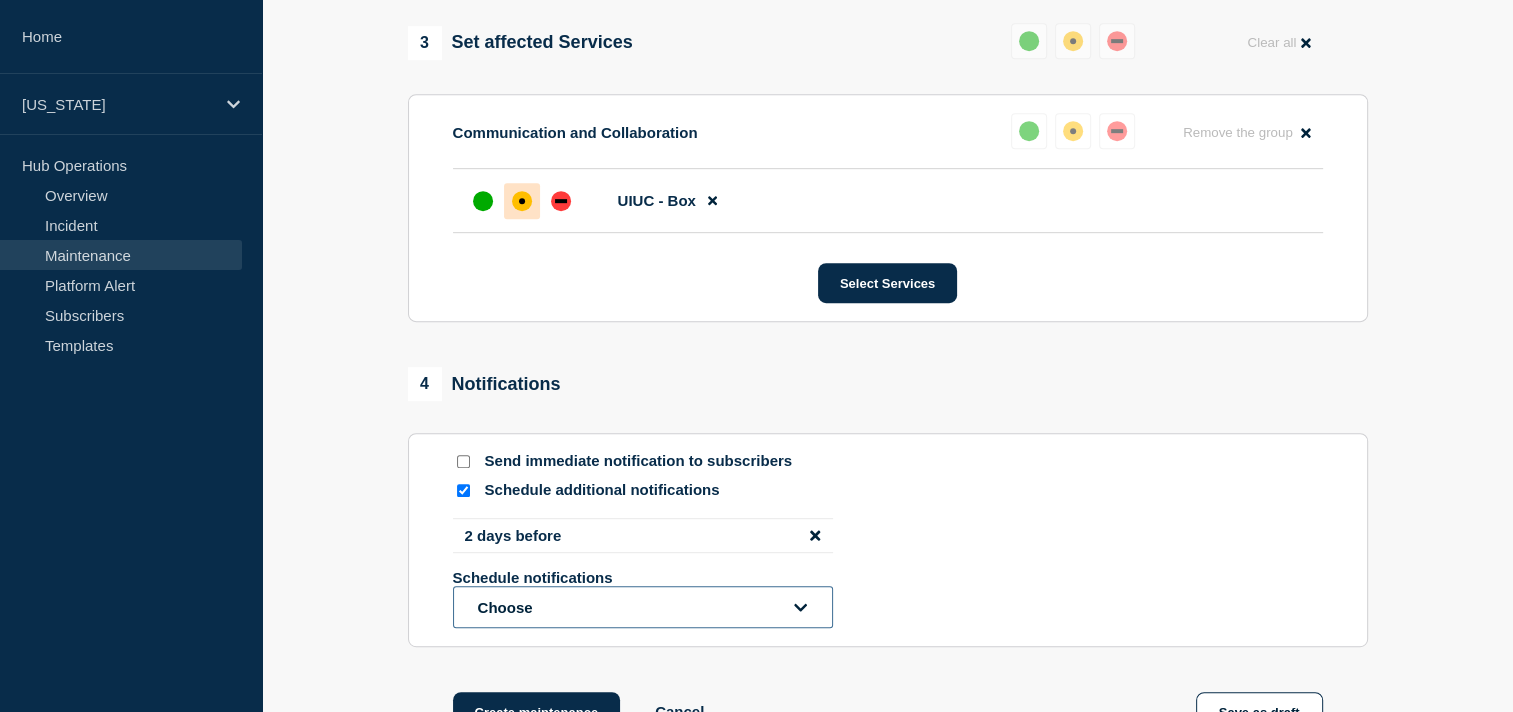 click 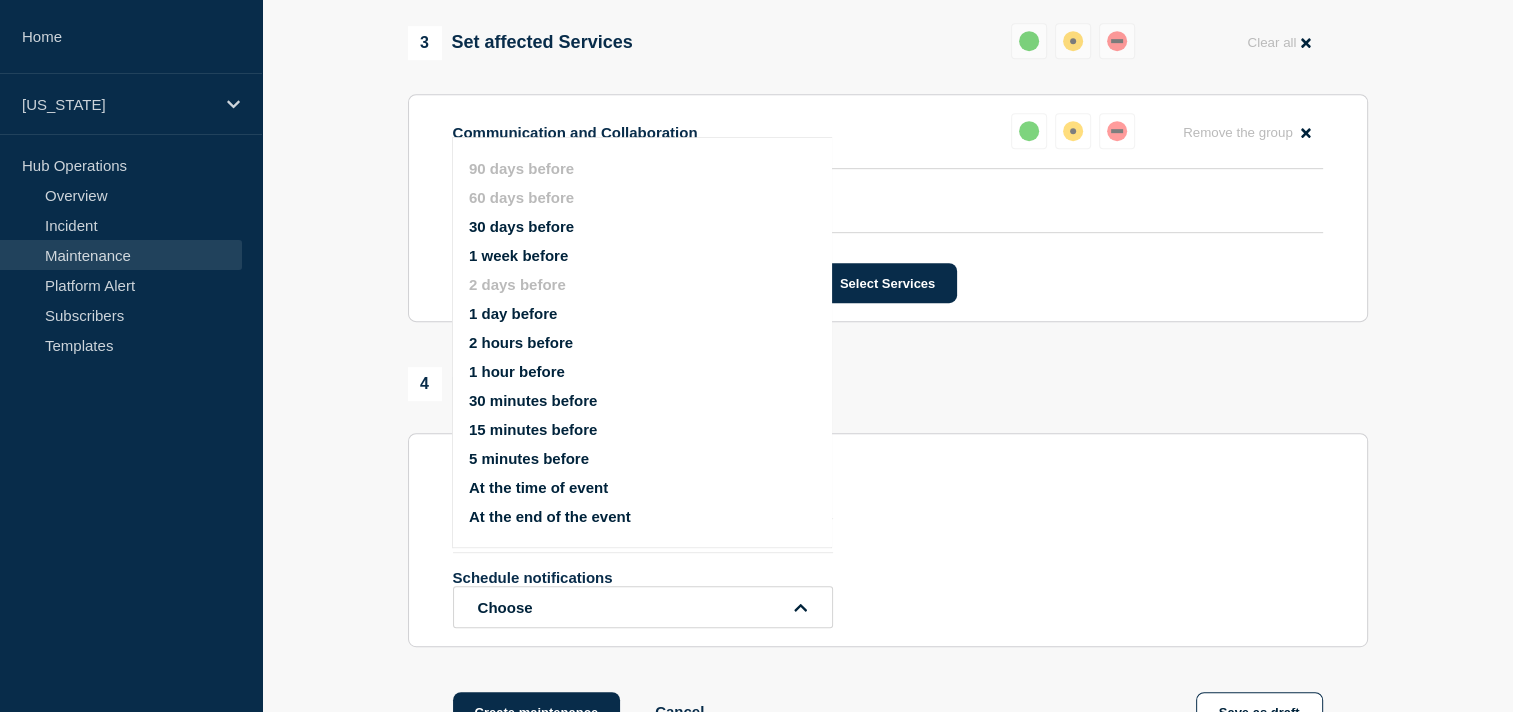 click on "2 days before  Schedule notifications Choose  90 days before 60 days before 30 days before 1 week before 2 days before 1 day before 2 hours before 1 hour before 30 minutes before 15 minutes before 5 minutes before At the time of event At the end of the event" at bounding box center [888, 573] 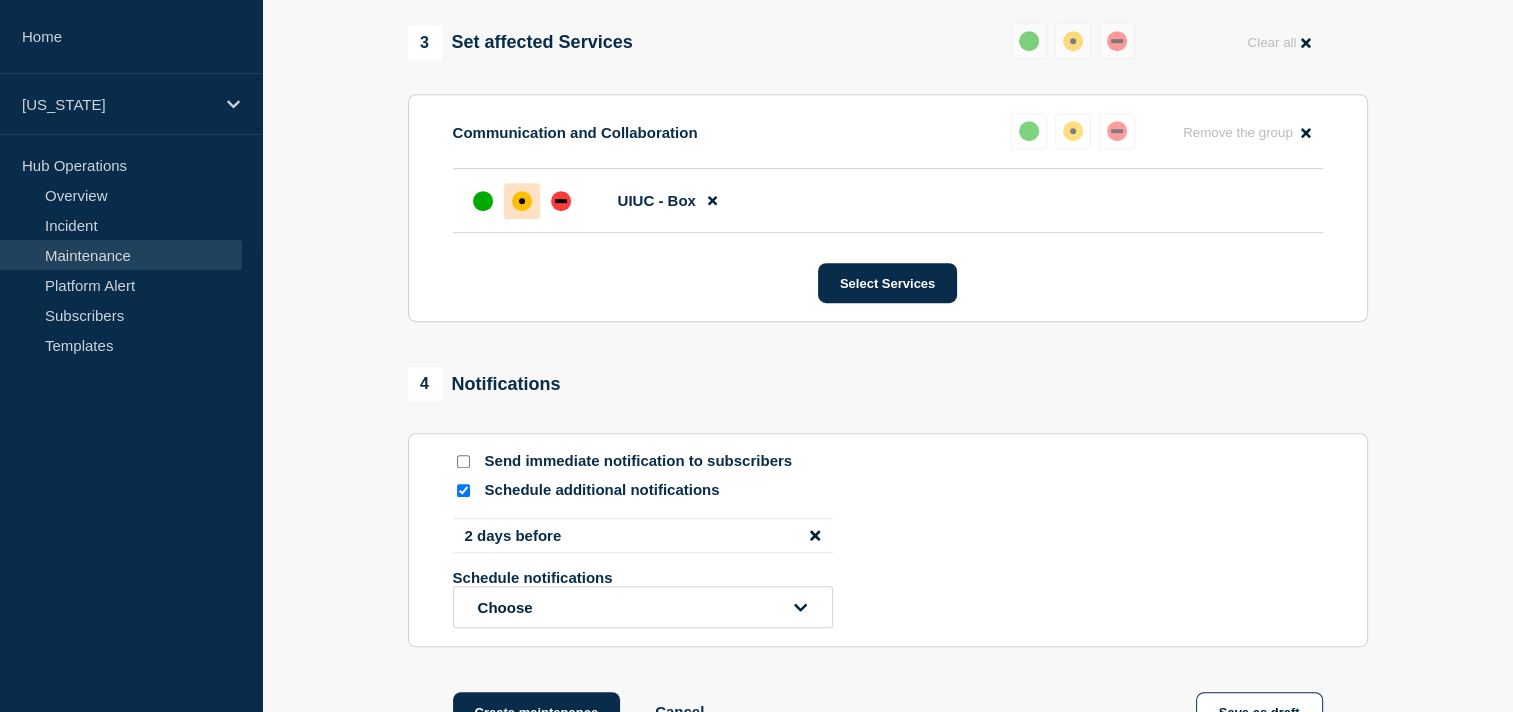 scroll, scrollTop: 1261, scrollLeft: 0, axis: vertical 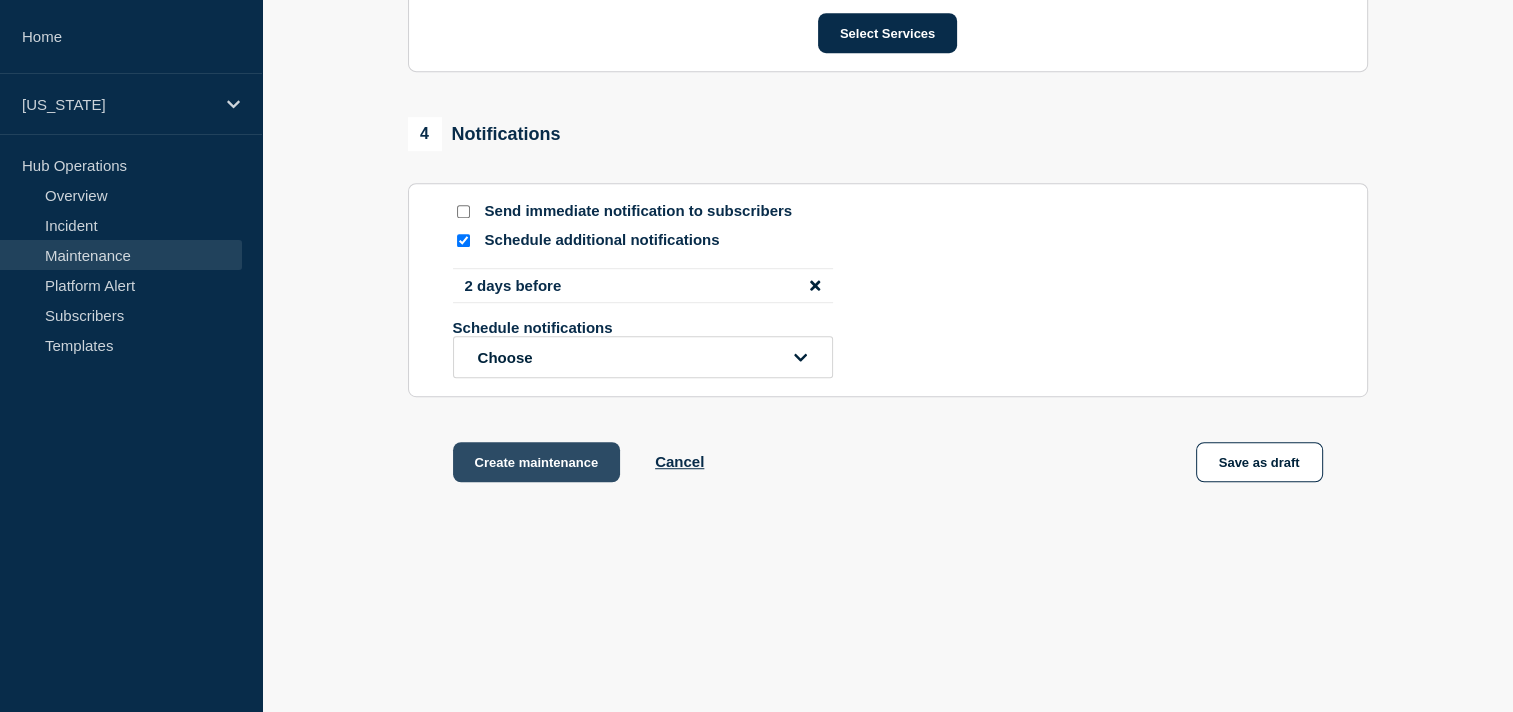 click on "Create maintenance" at bounding box center [537, 462] 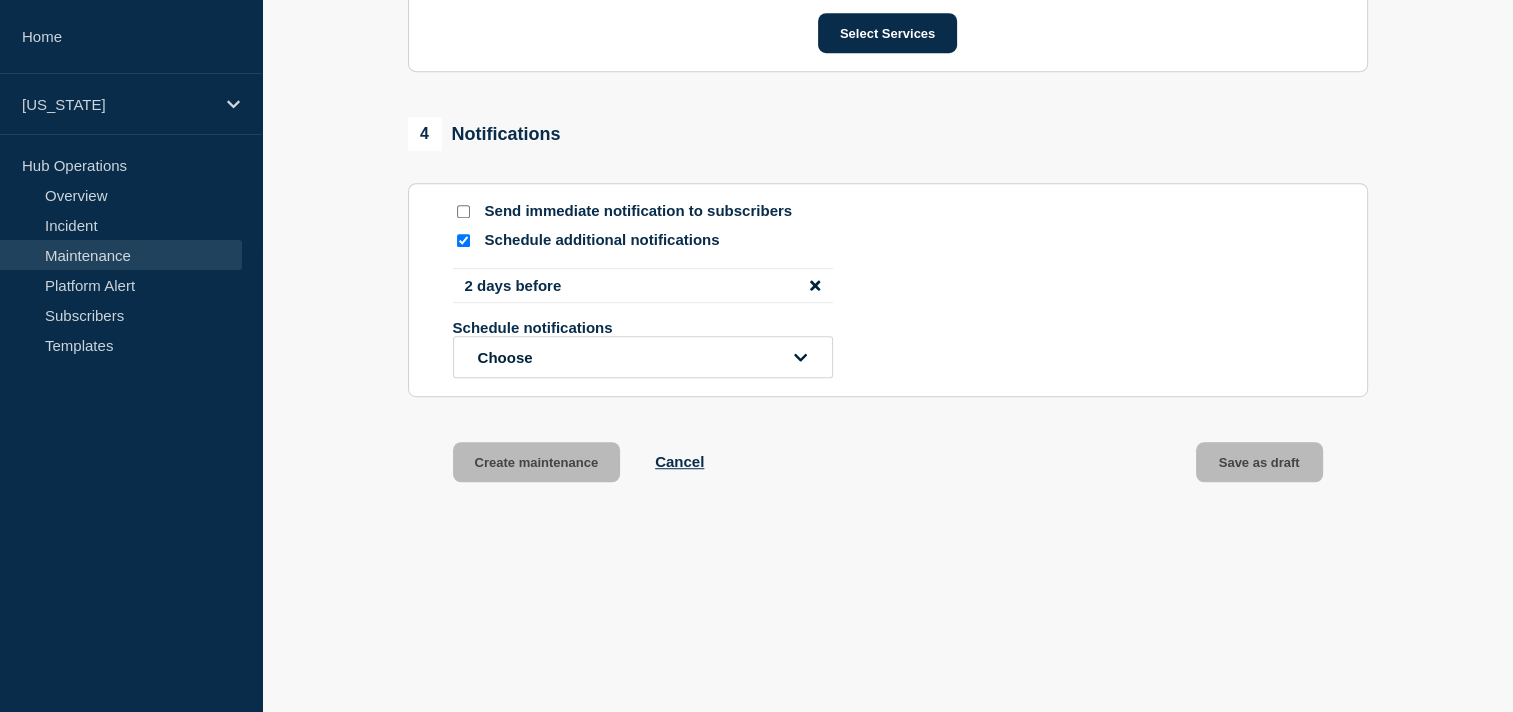 scroll, scrollTop: 1304, scrollLeft: 0, axis: vertical 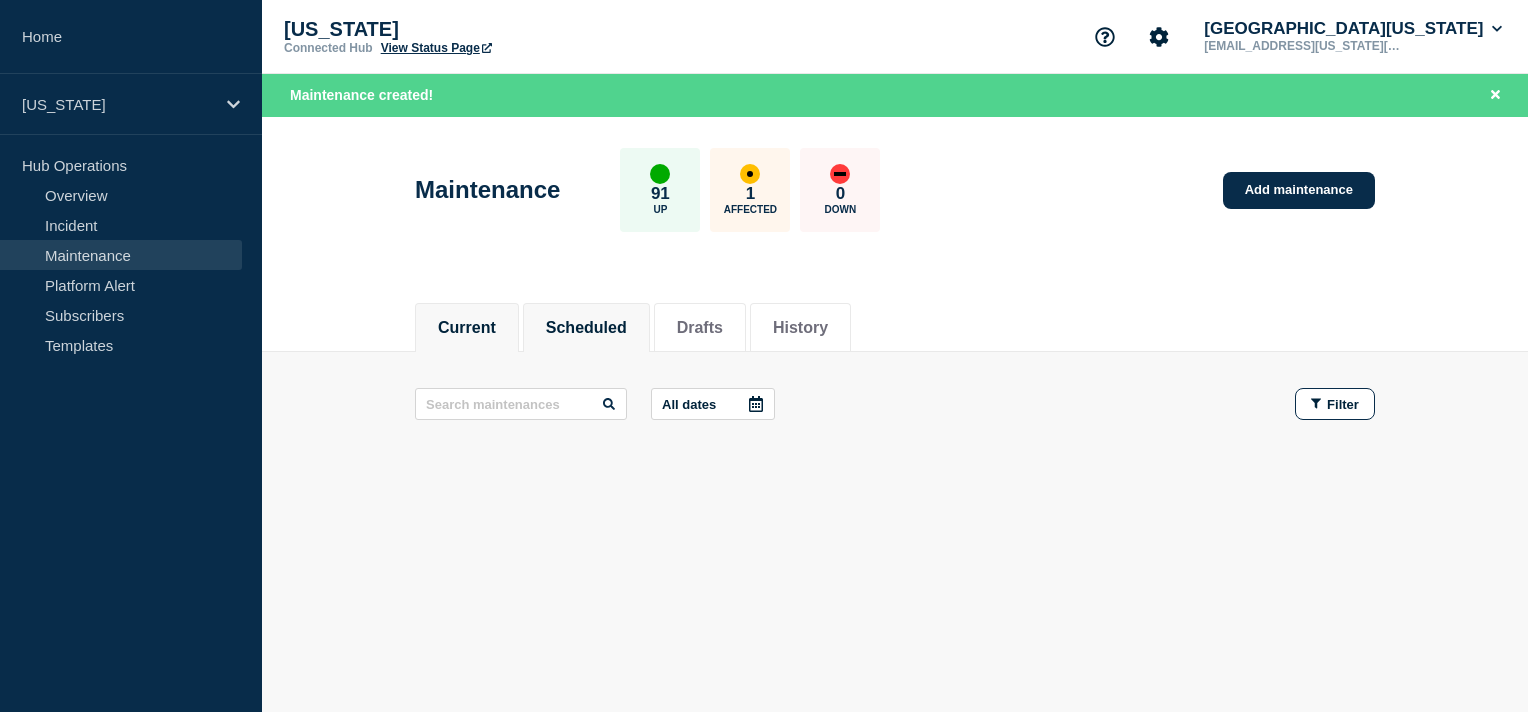 click on "Scheduled" at bounding box center [586, 328] 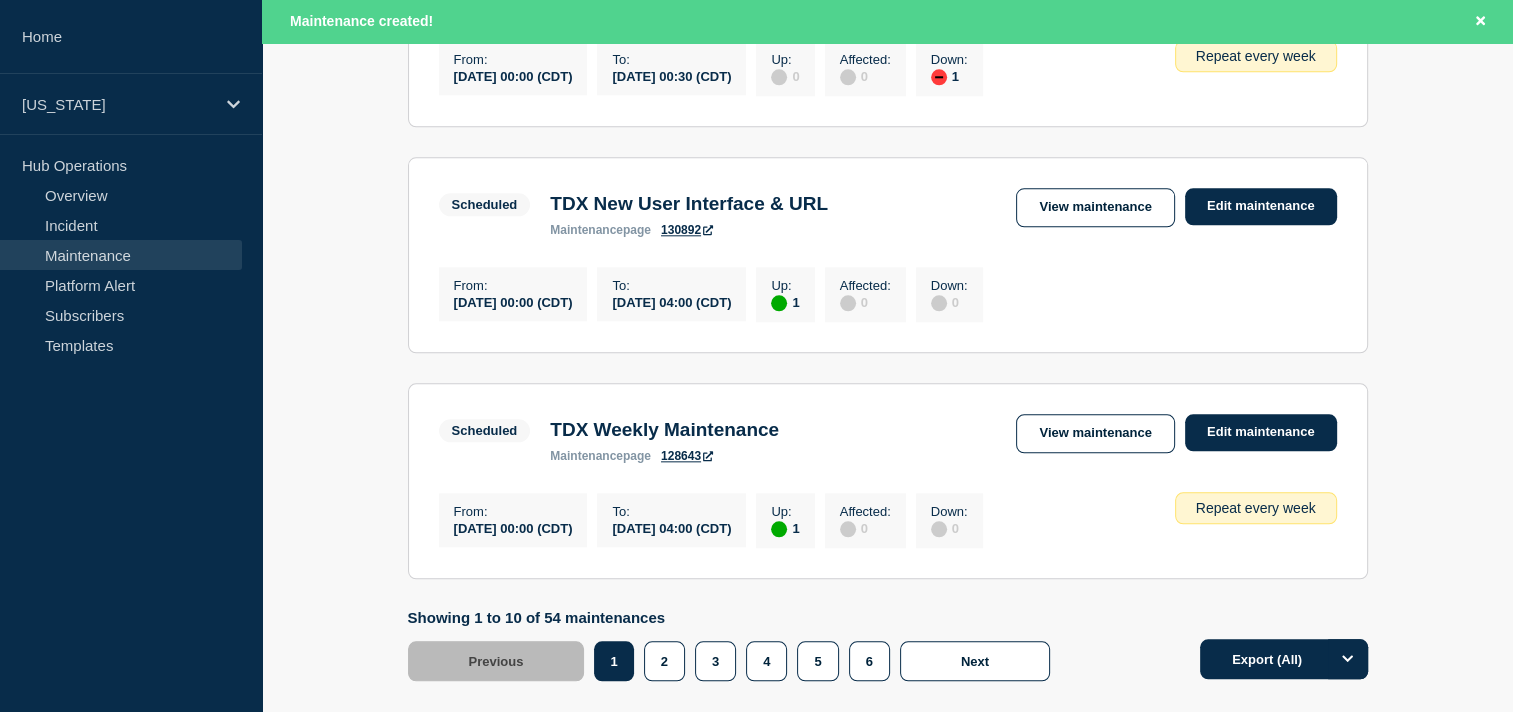 scroll, scrollTop: 2200, scrollLeft: 0, axis: vertical 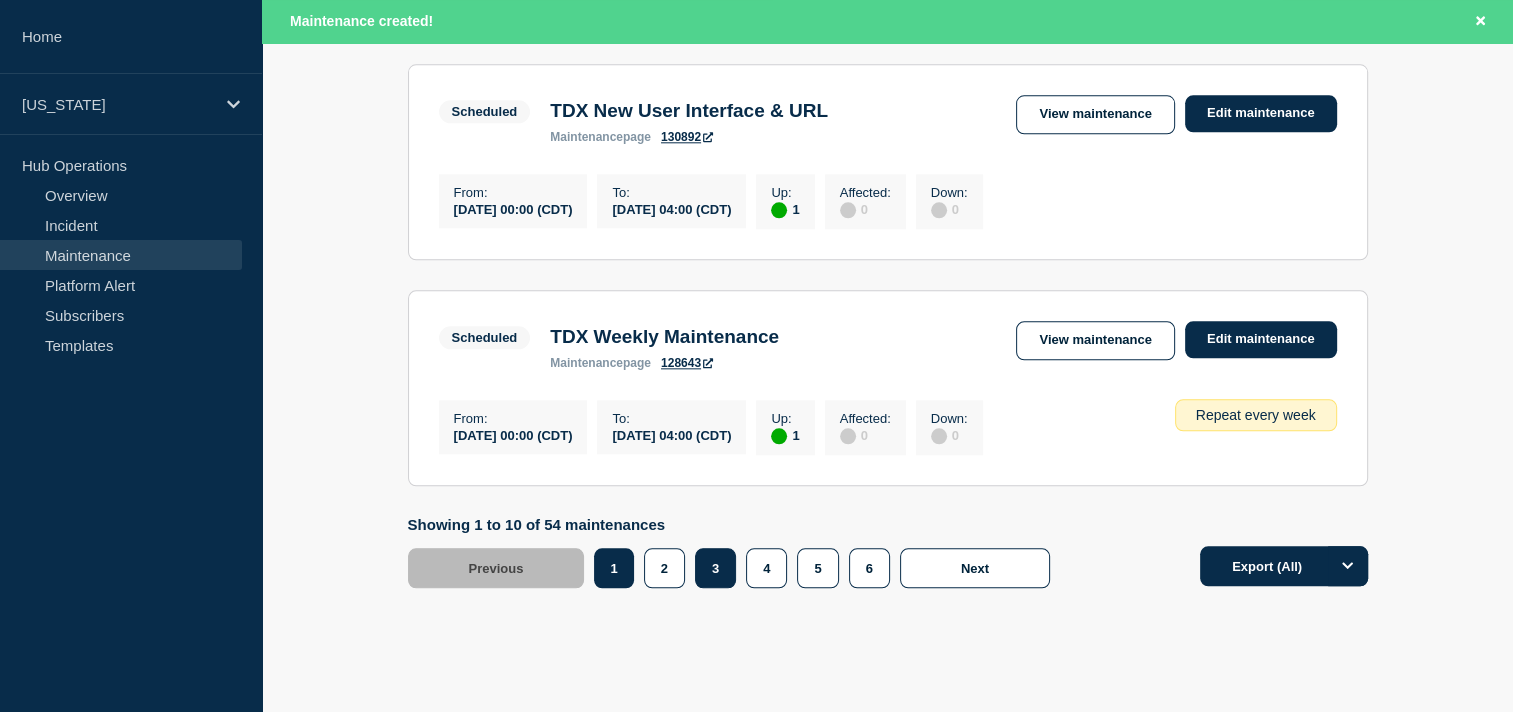 click on "3" at bounding box center (715, 568) 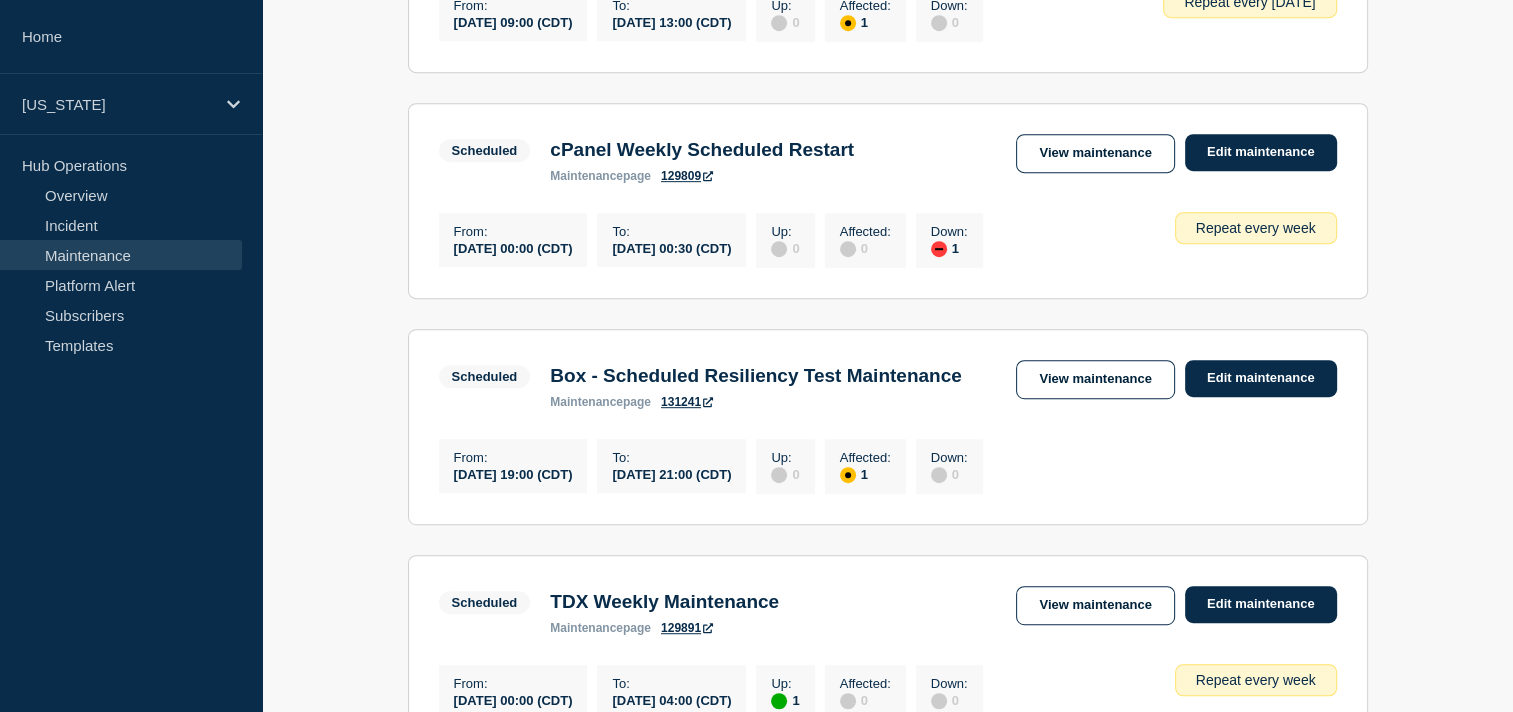 scroll, scrollTop: 957, scrollLeft: 0, axis: vertical 